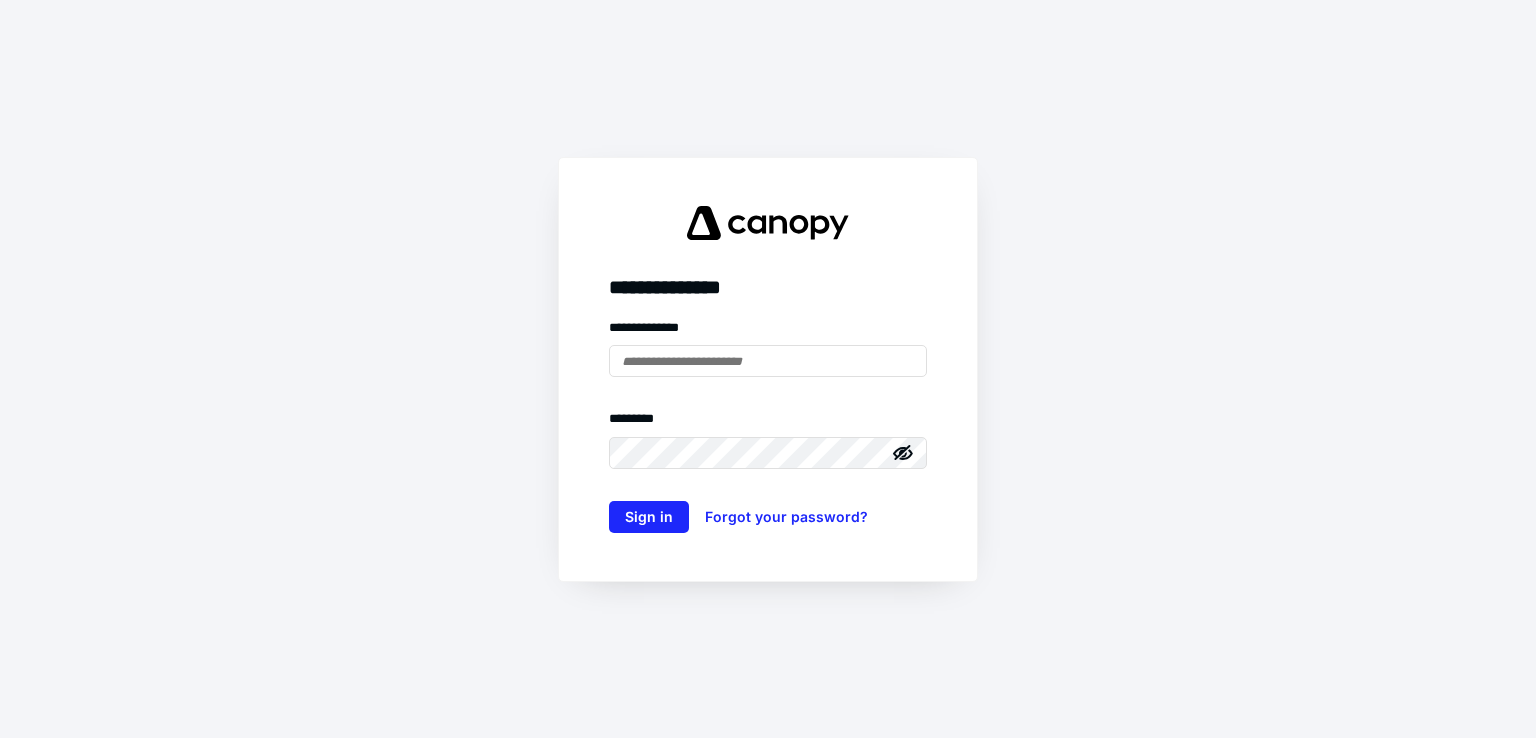 scroll, scrollTop: 0, scrollLeft: 0, axis: both 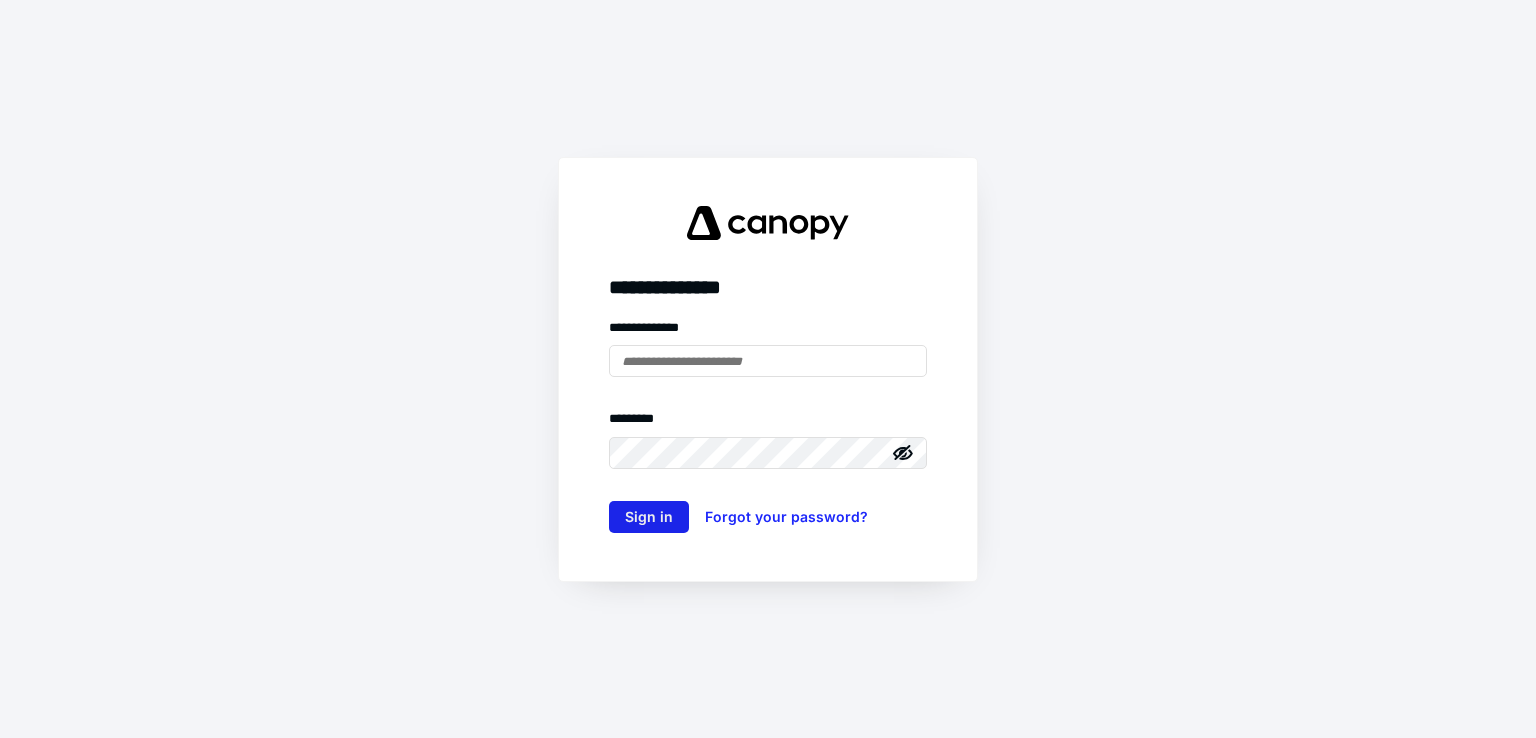 type on "**********" 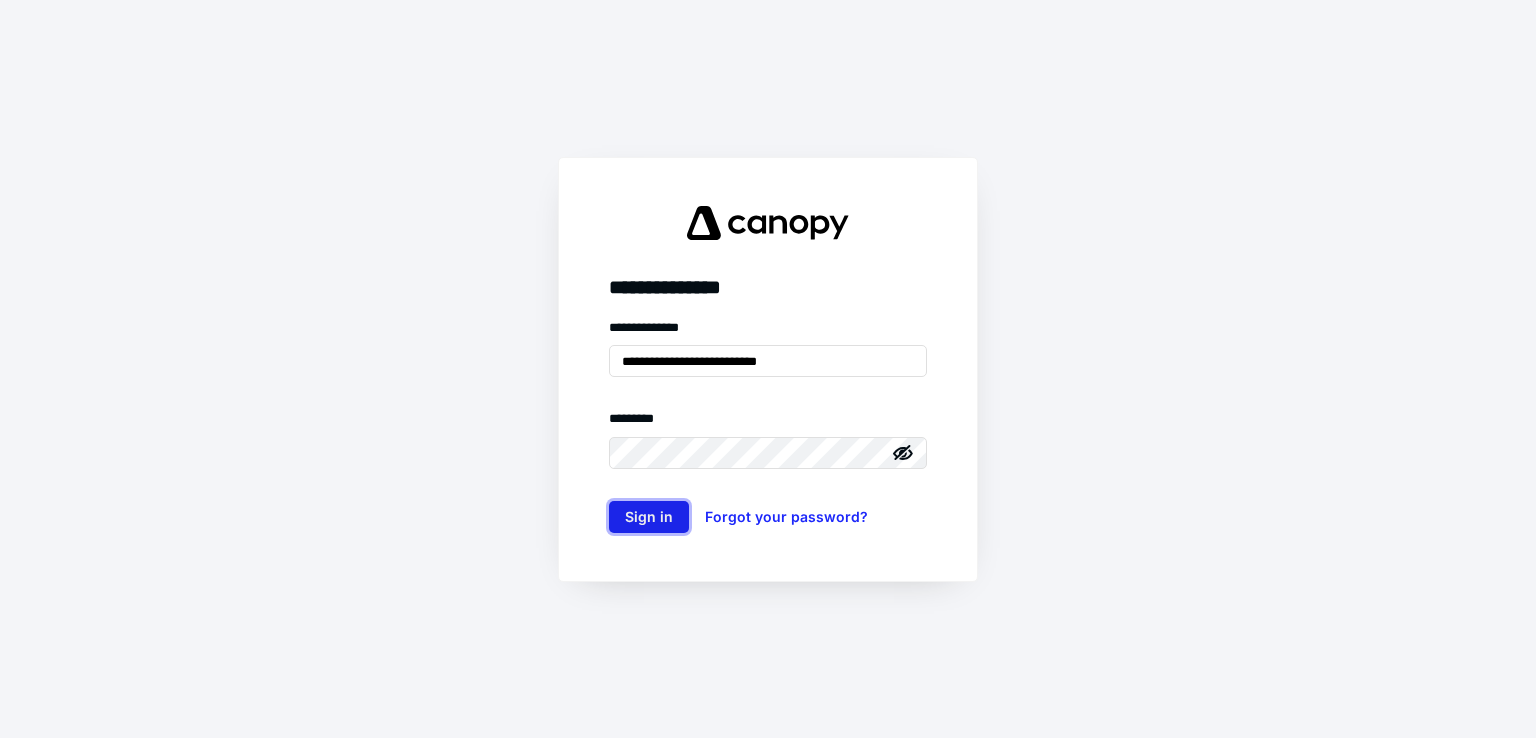 click on "Sign in" at bounding box center [649, 517] 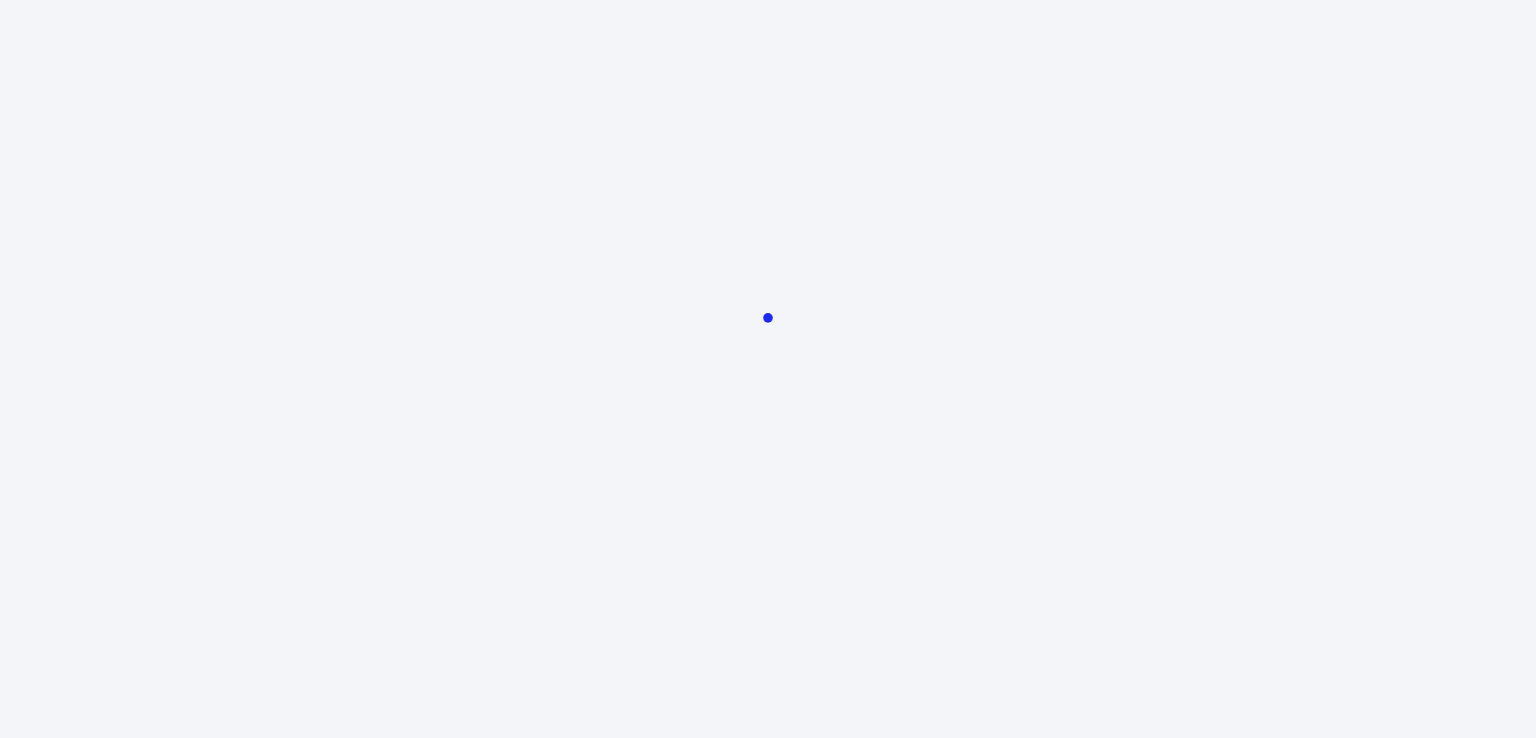 scroll, scrollTop: 0, scrollLeft: 0, axis: both 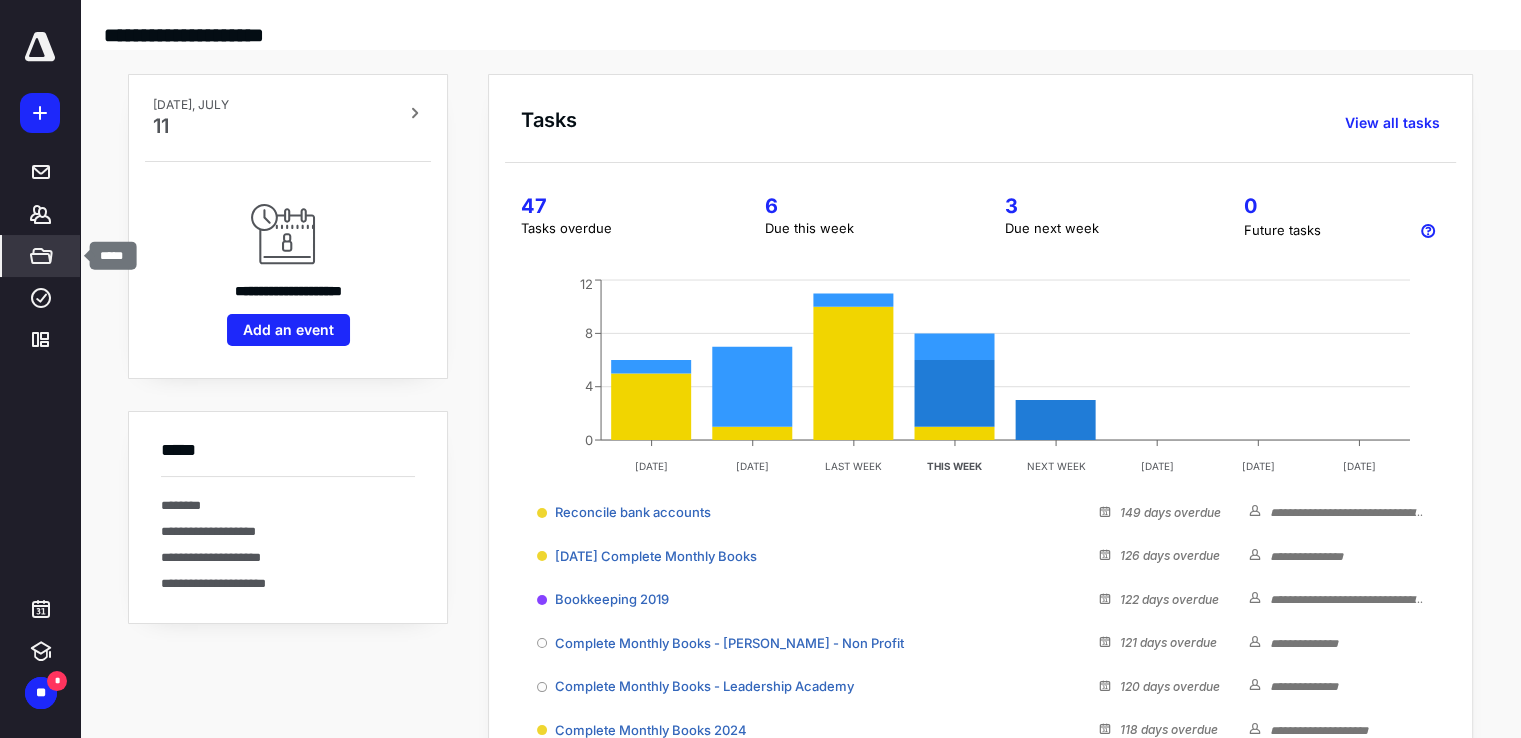 click 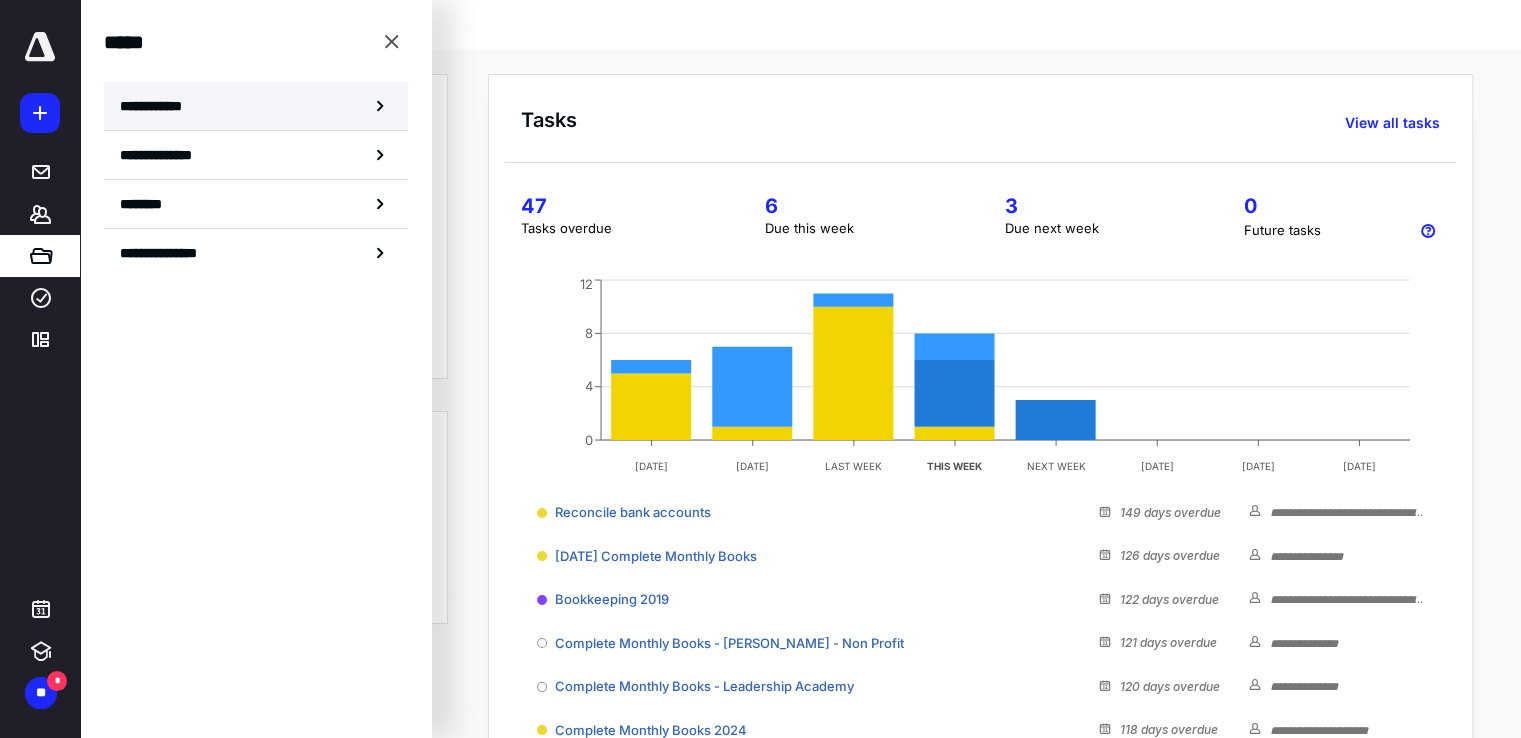 click on "**********" at bounding box center [256, 106] 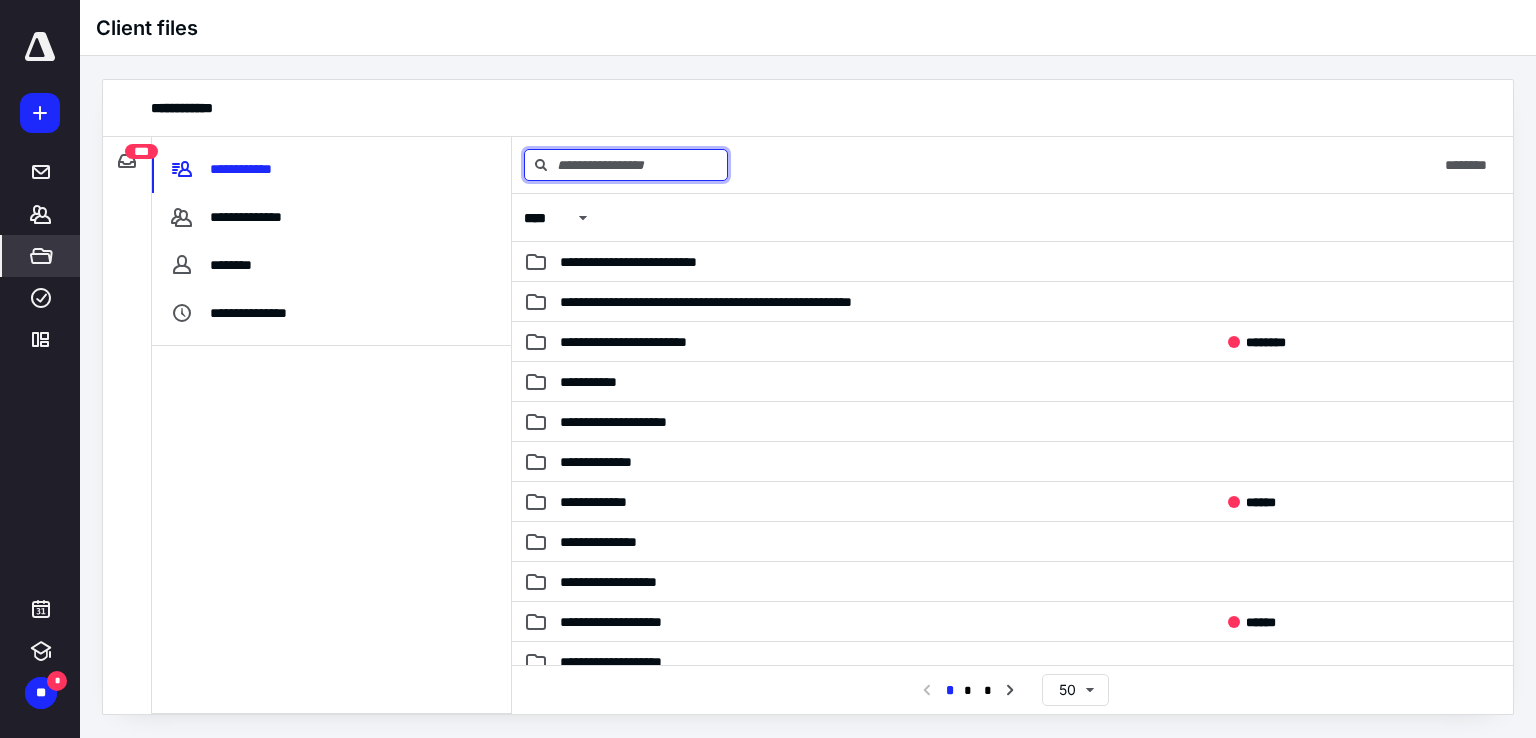 click at bounding box center [626, 165] 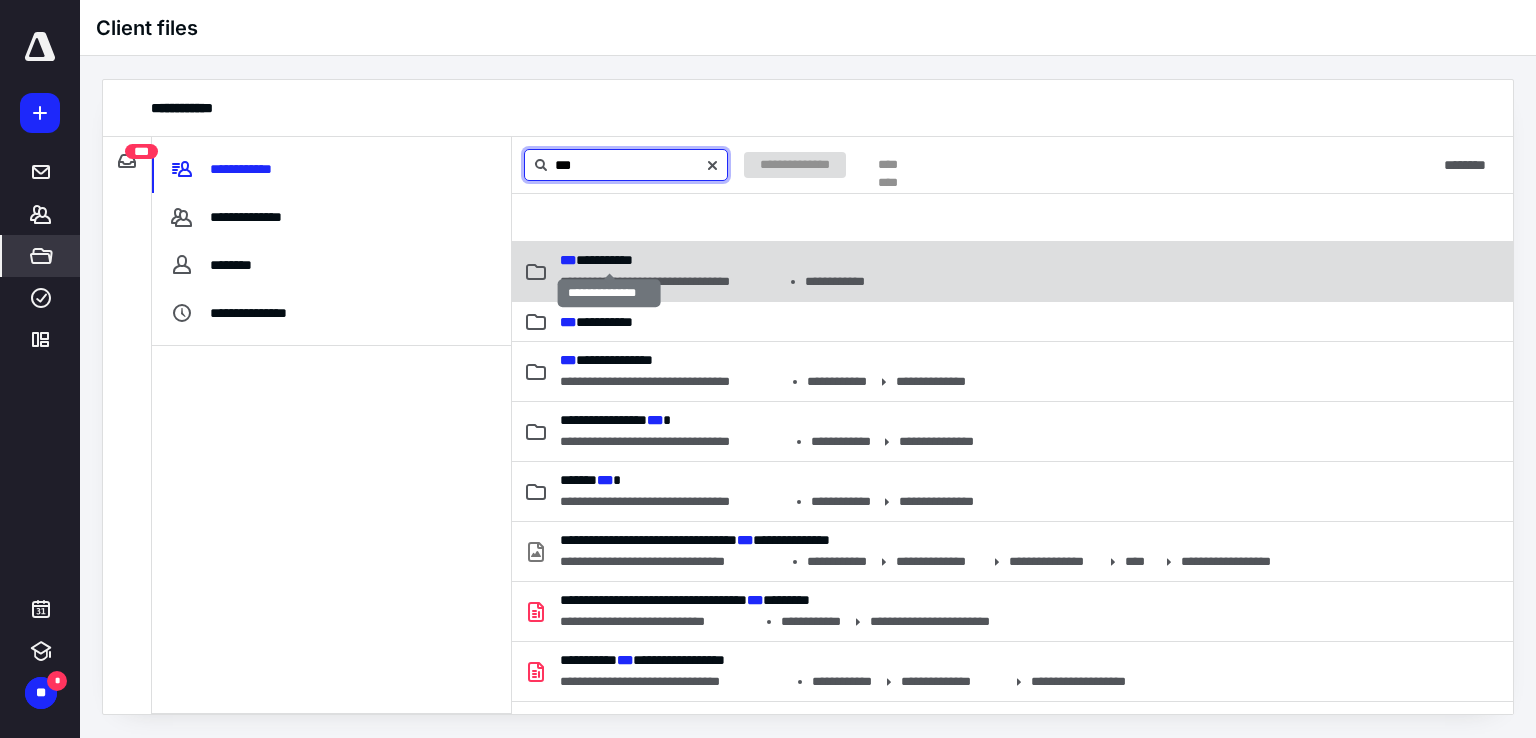 type on "***" 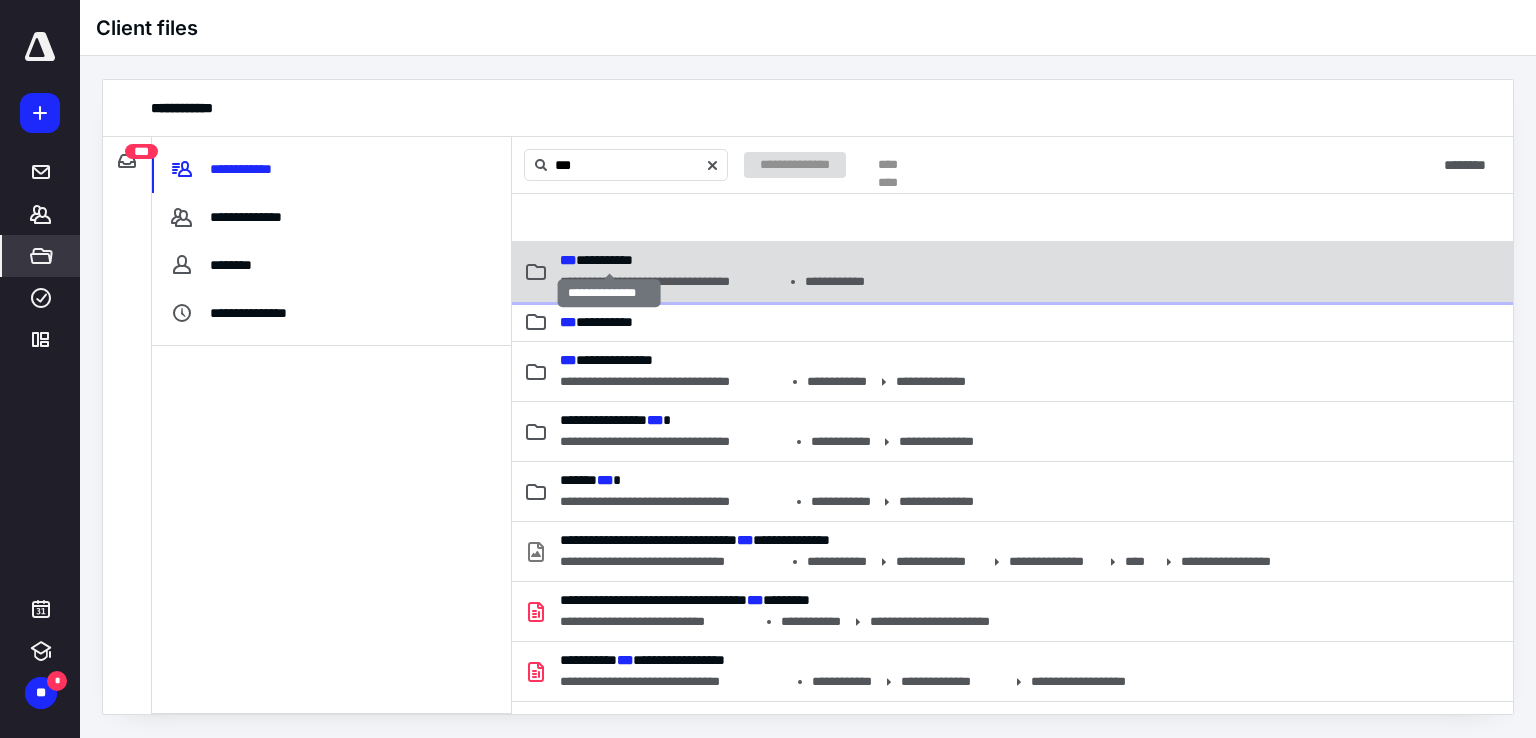 click on "**********" at bounding box center [596, 260] 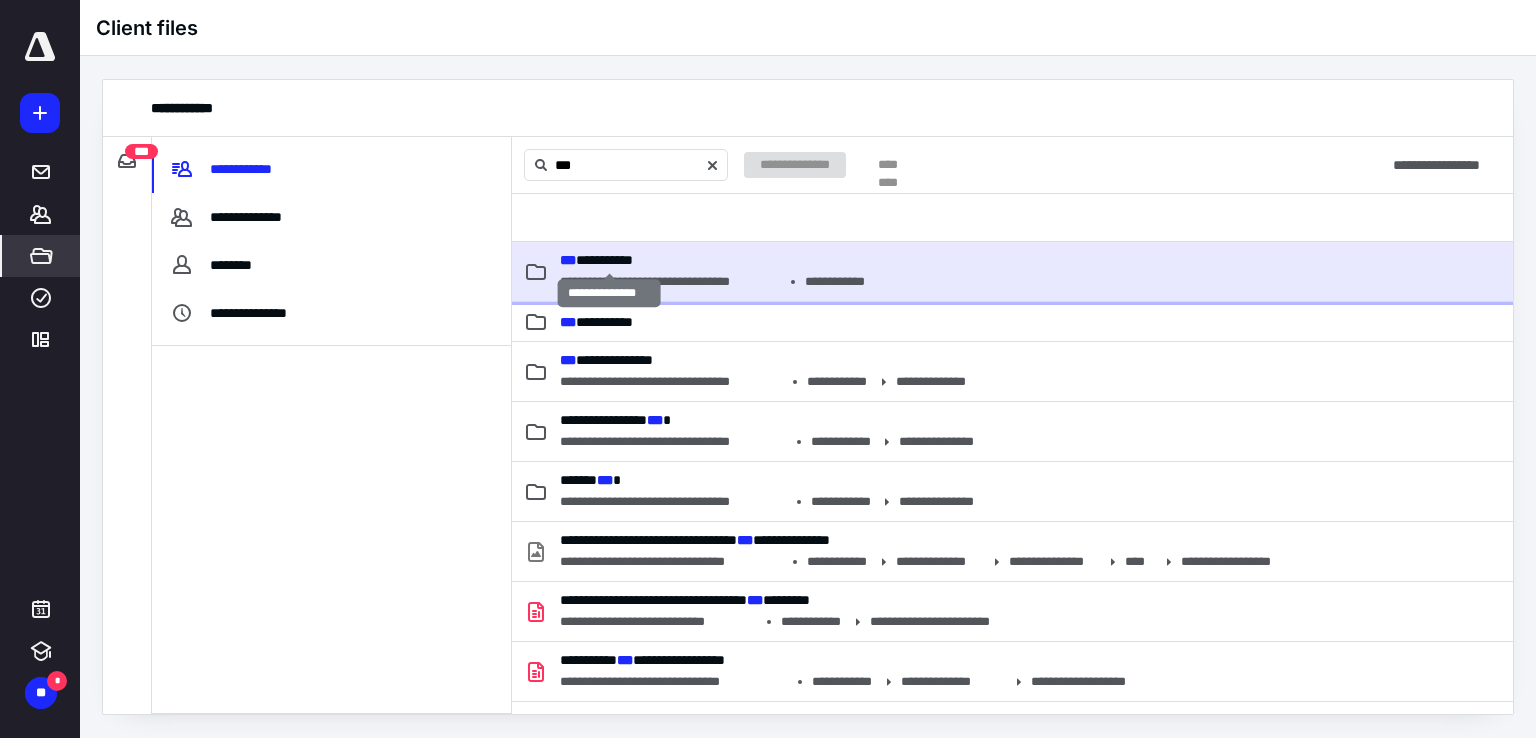 click on "**********" at bounding box center (596, 260) 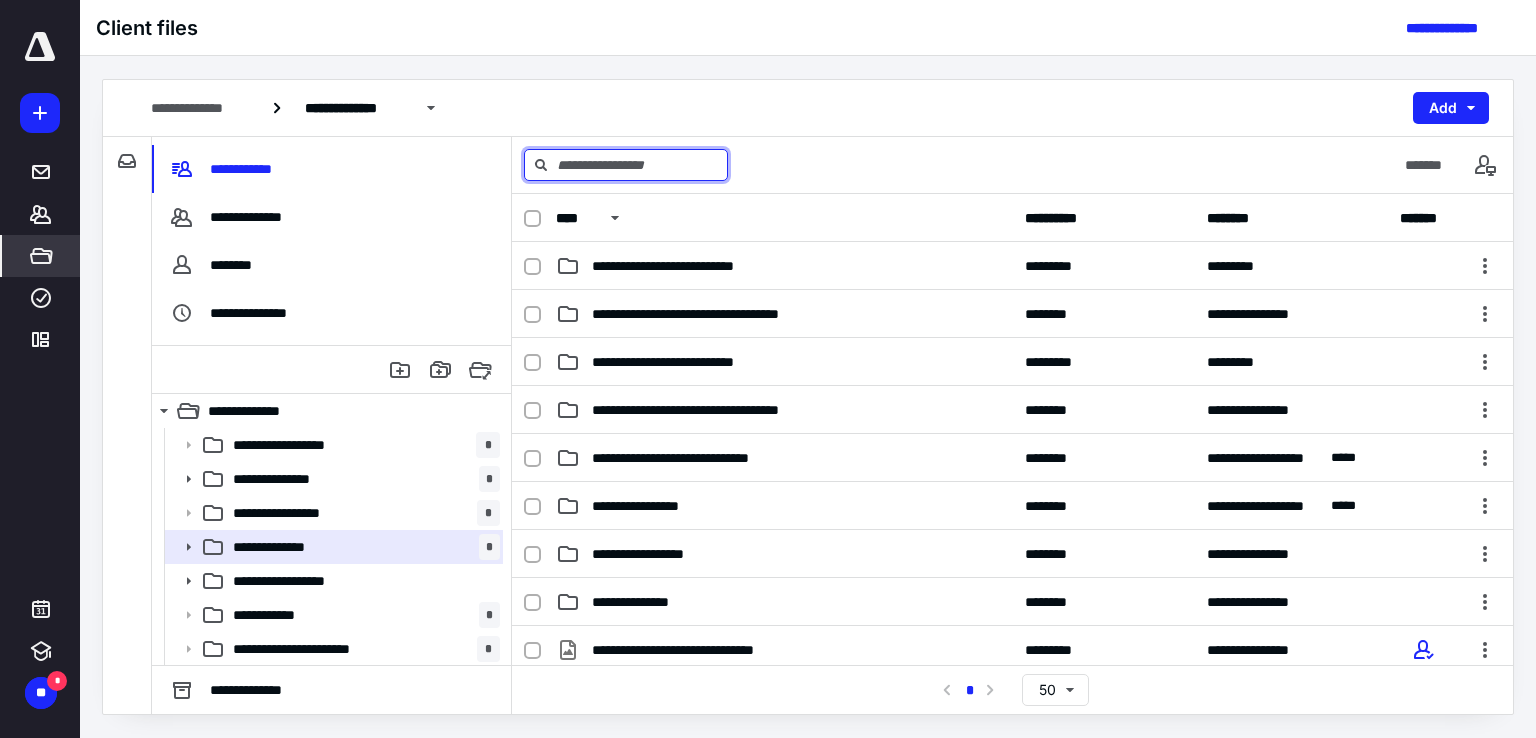 click at bounding box center [626, 165] 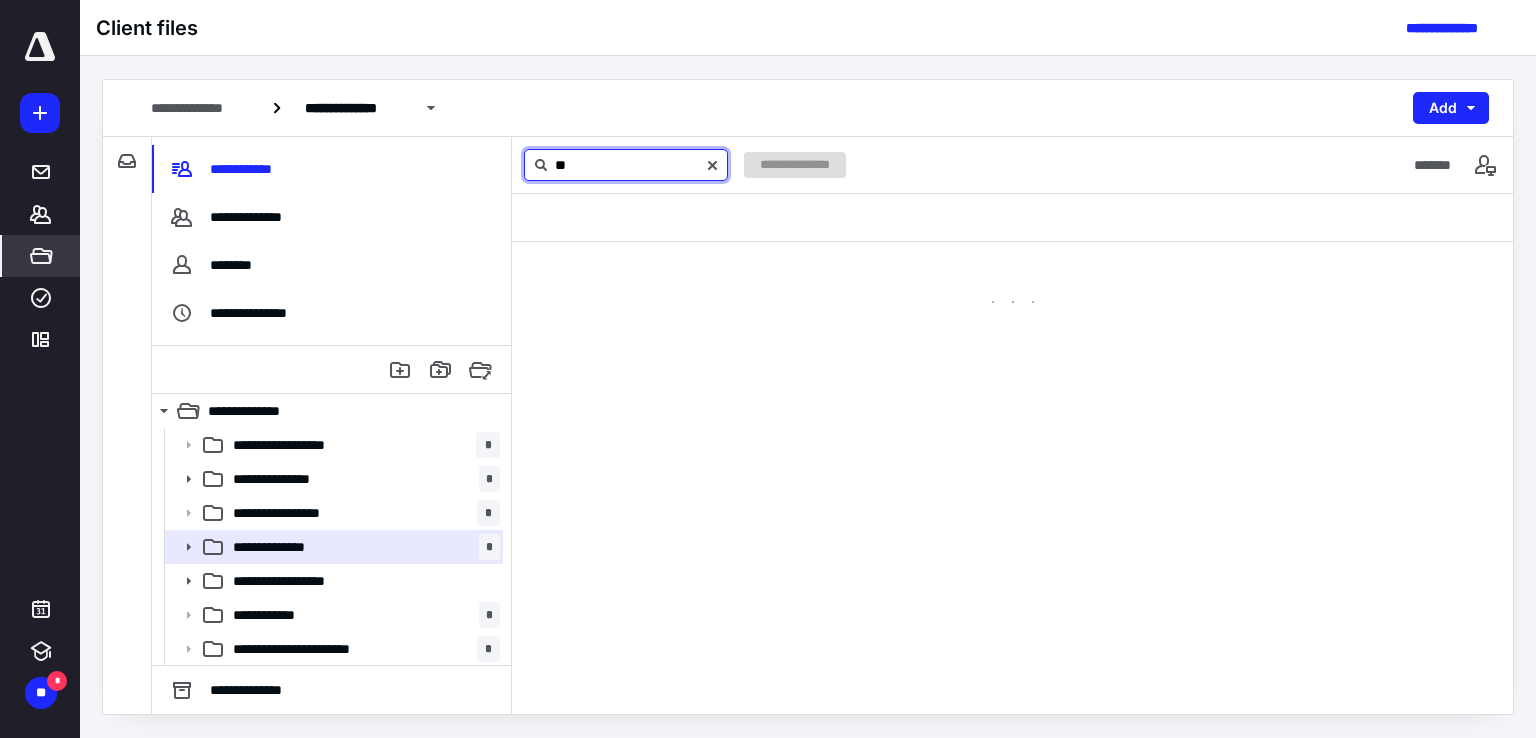 type on "*" 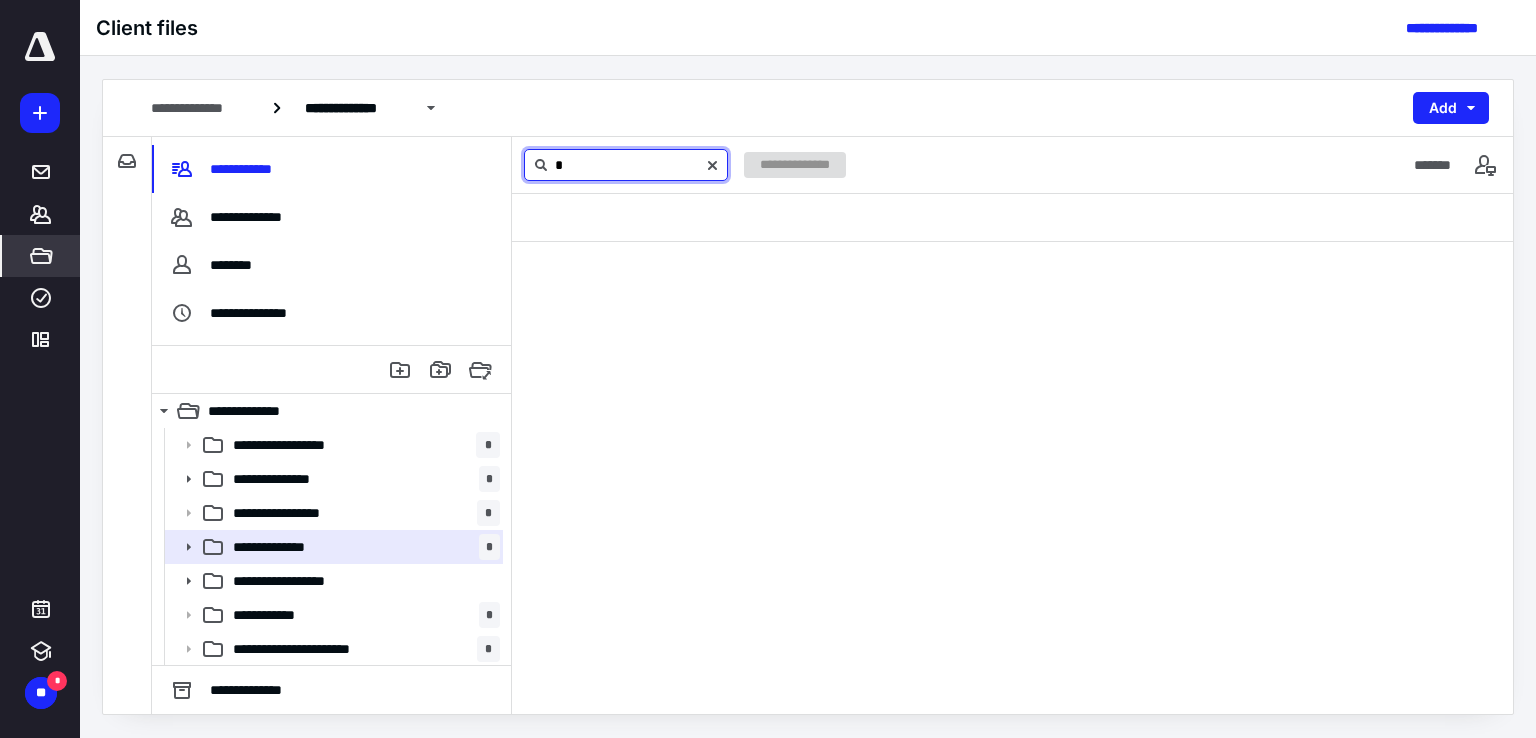 type 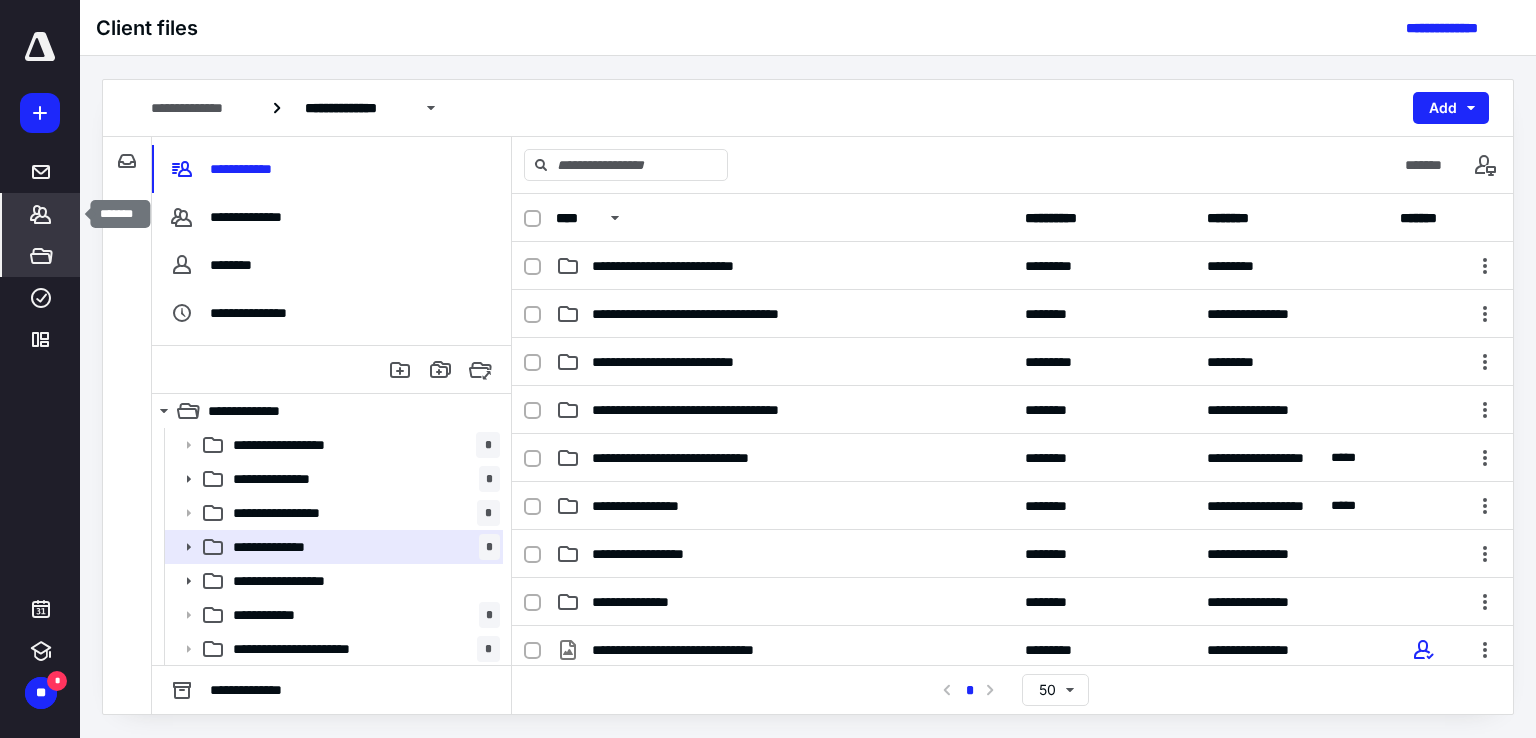 click on "*******" at bounding box center (41, 214) 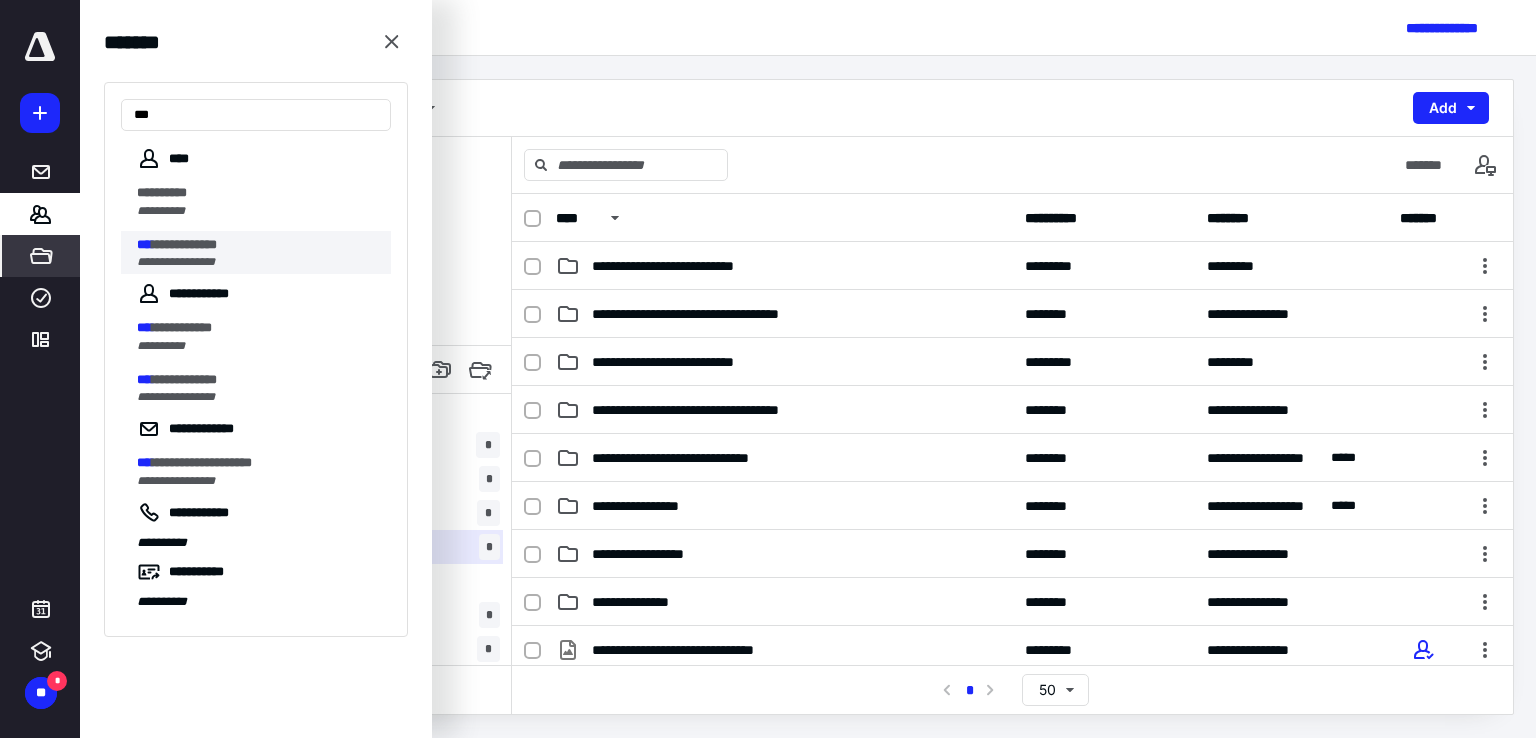 type on "***" 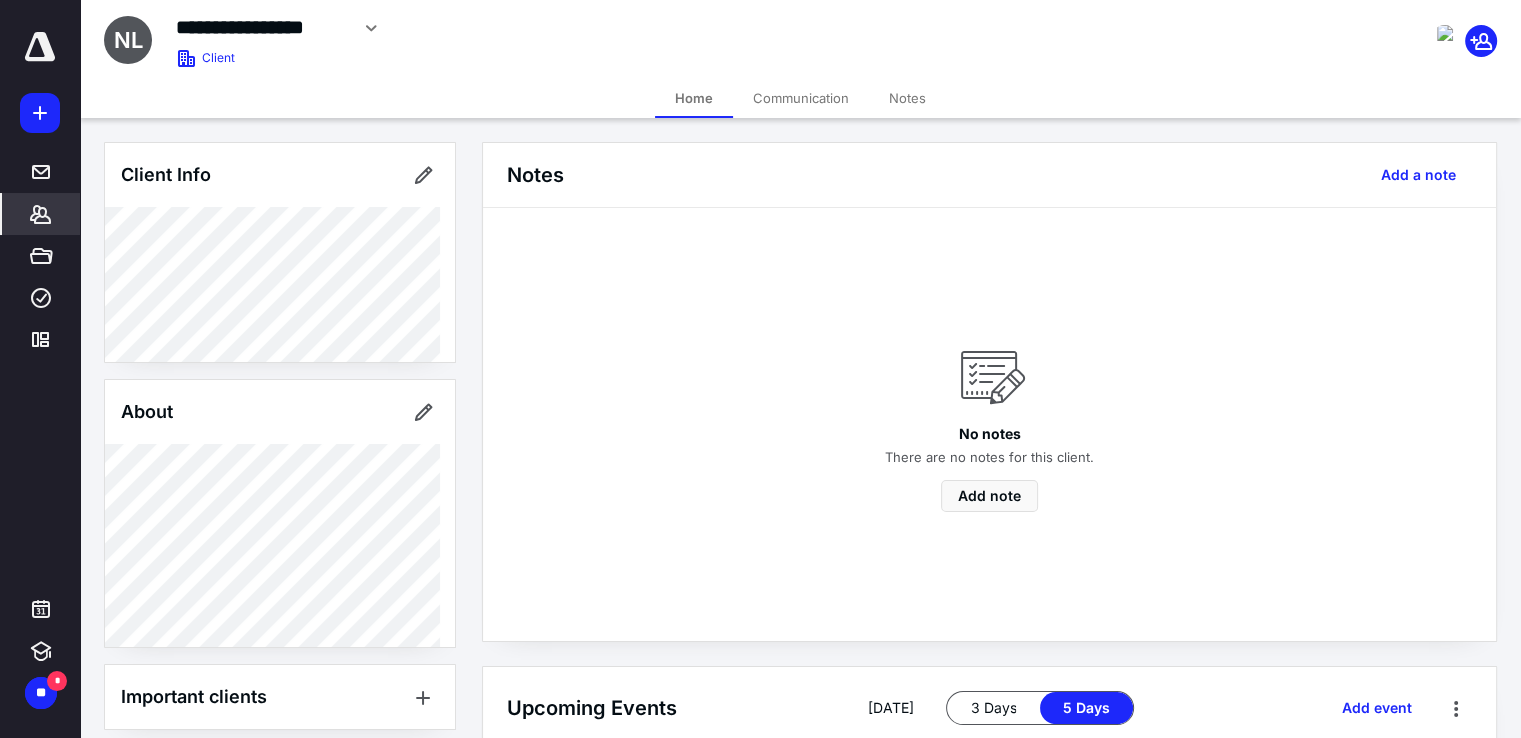 click on "Communication" at bounding box center [801, 98] 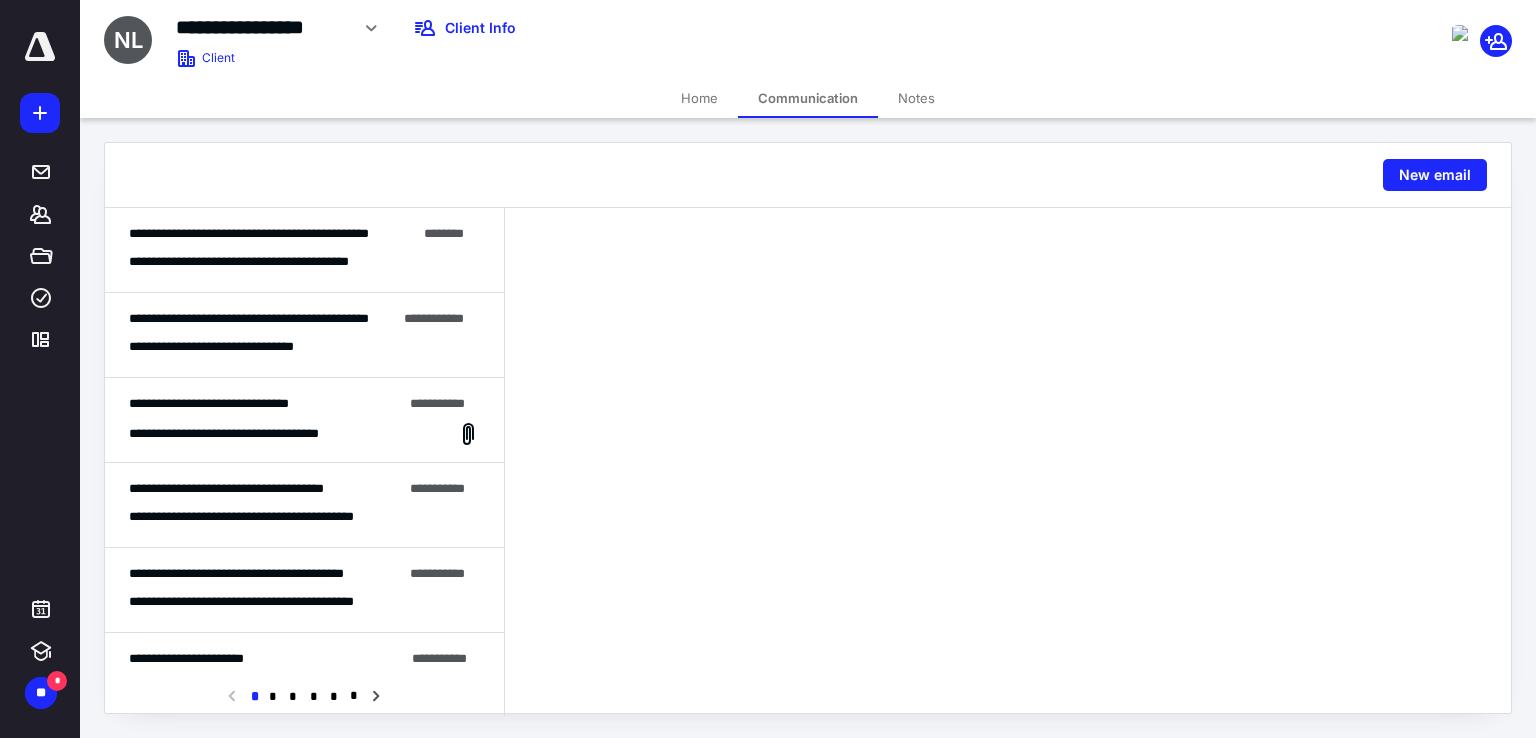 click on "Notes" at bounding box center (916, 98) 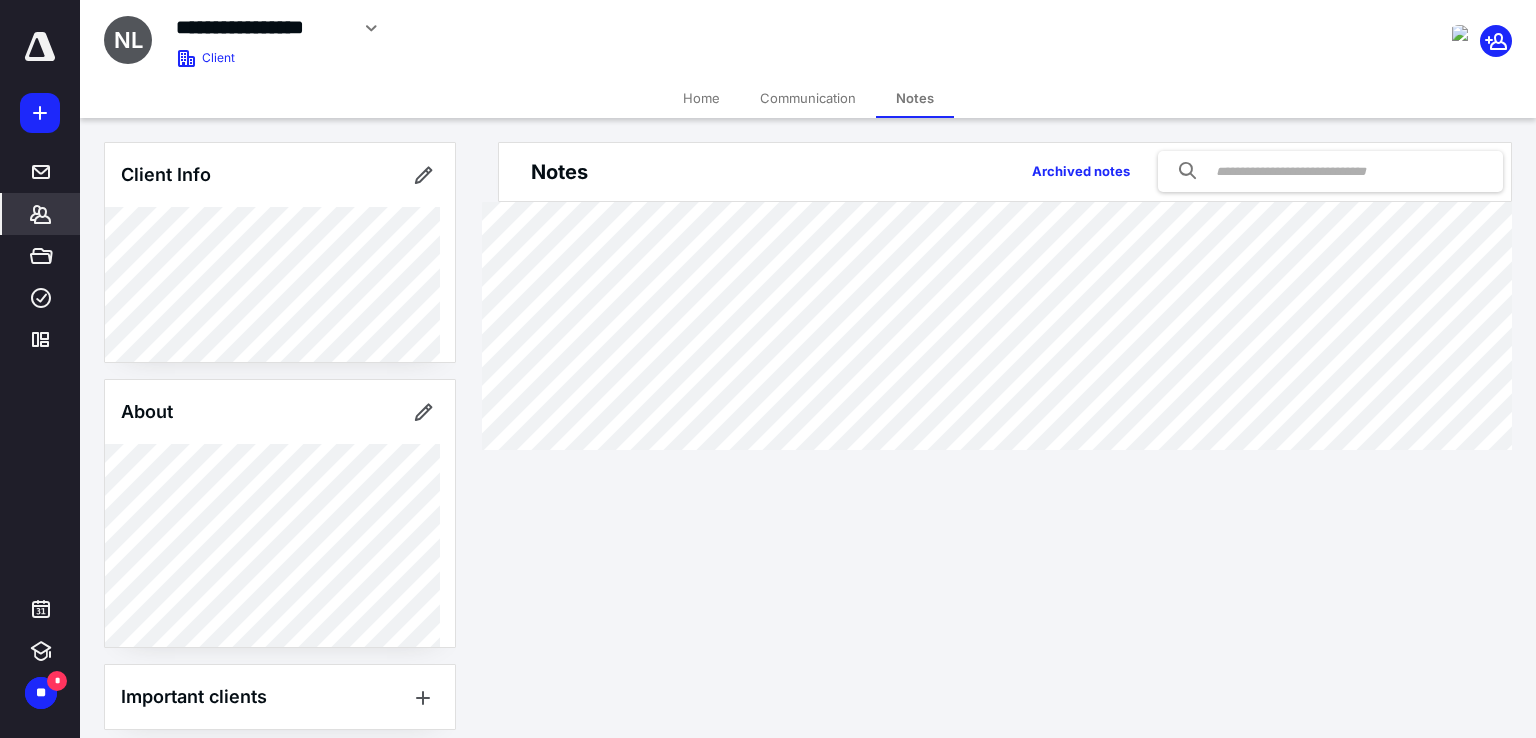 scroll, scrollTop: 96, scrollLeft: 0, axis: vertical 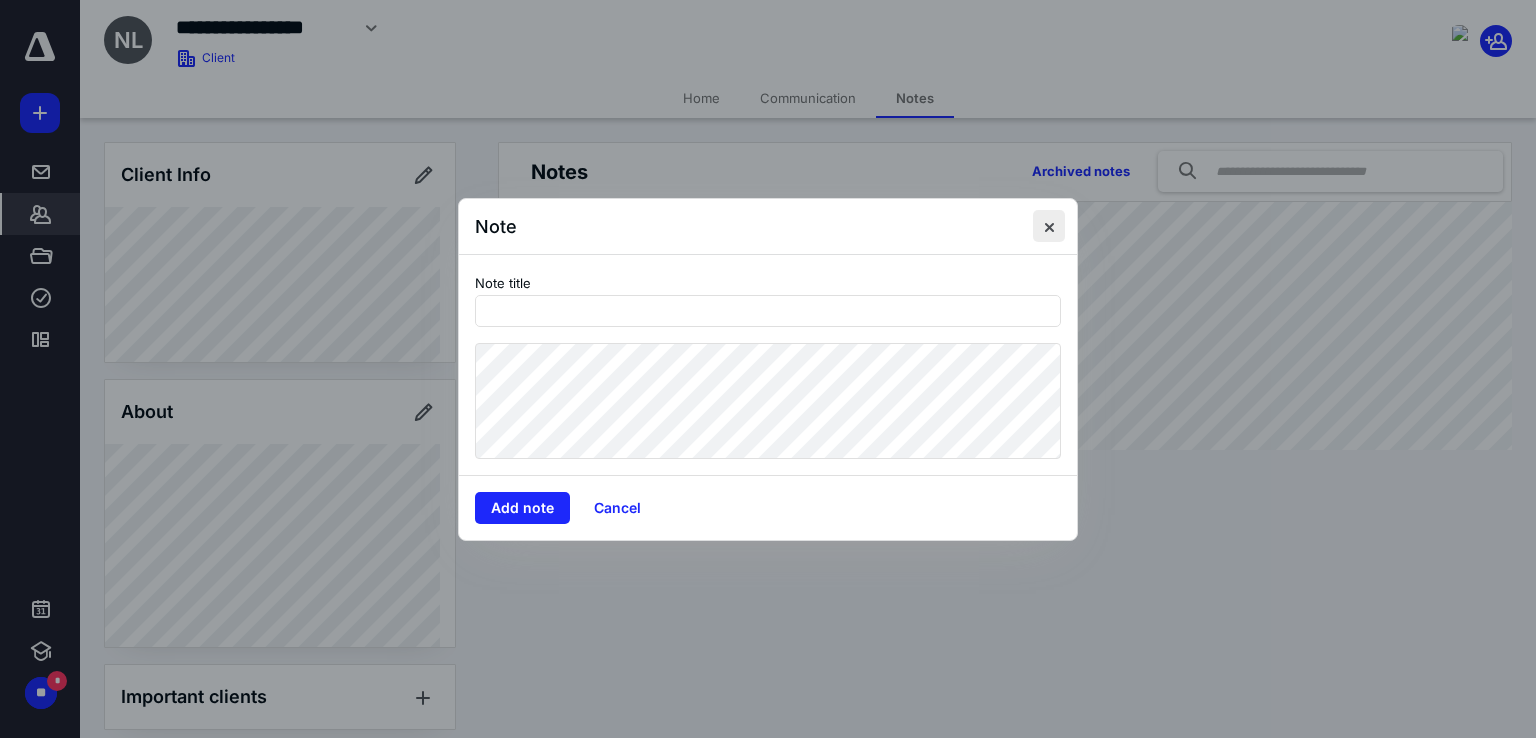 click at bounding box center (1049, 226) 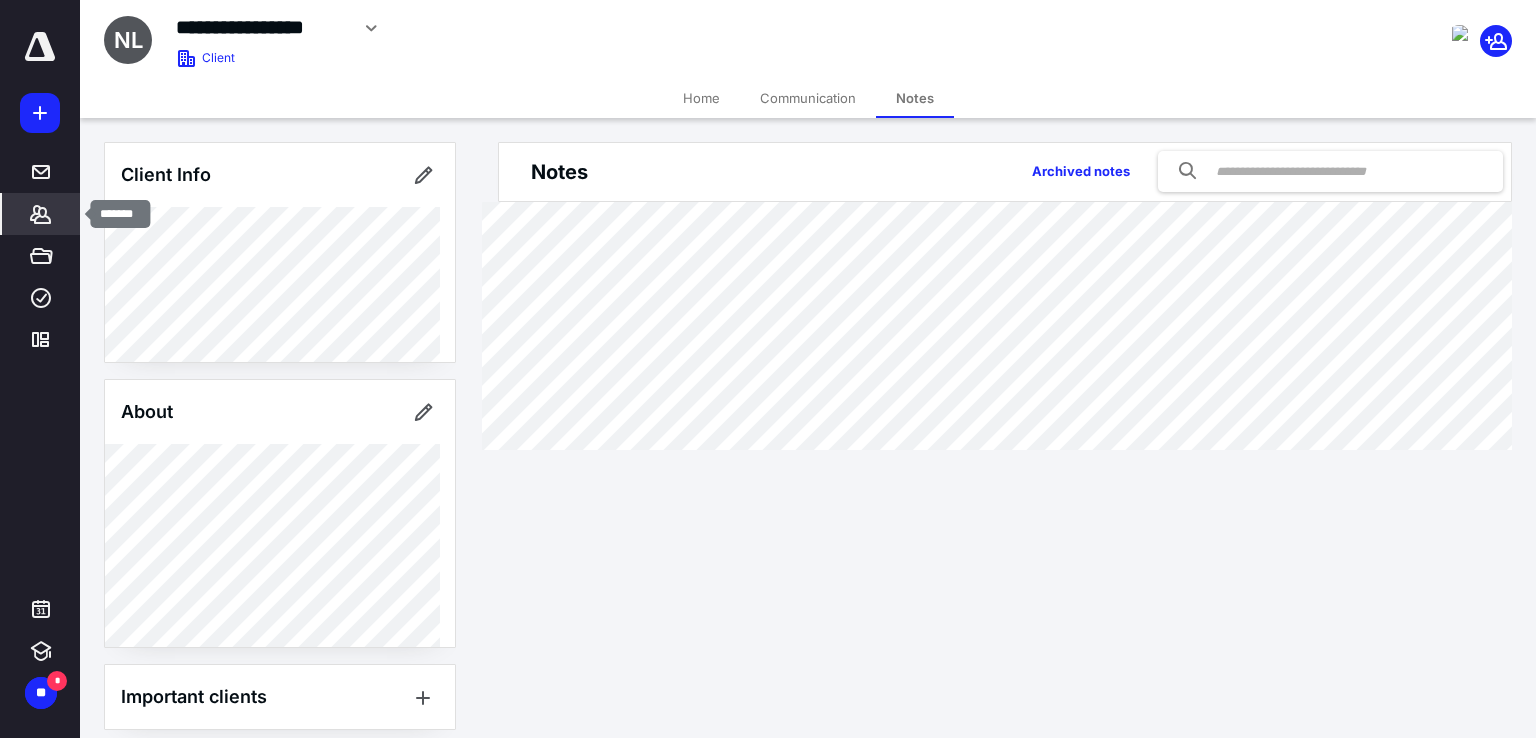 click 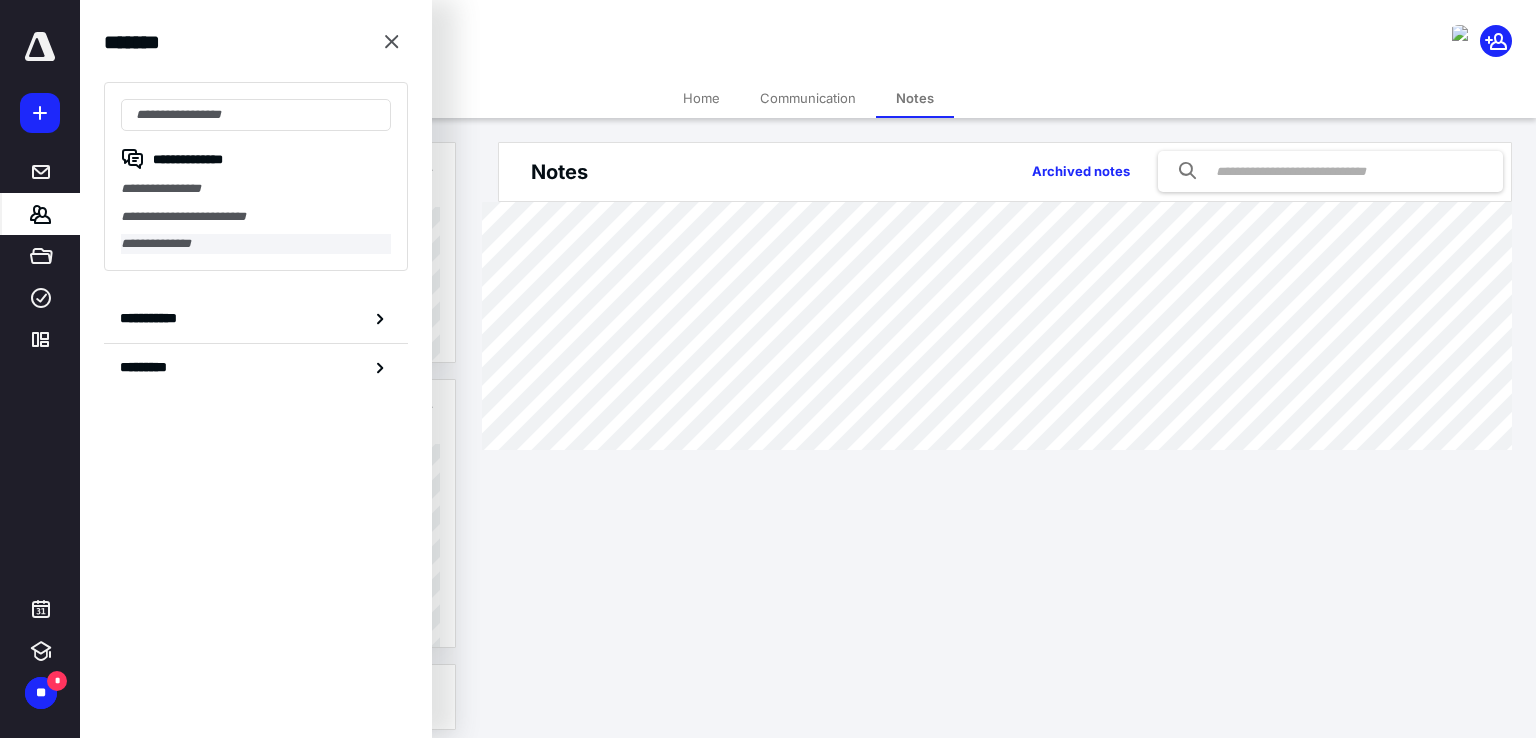 click on "**********" at bounding box center (256, 244) 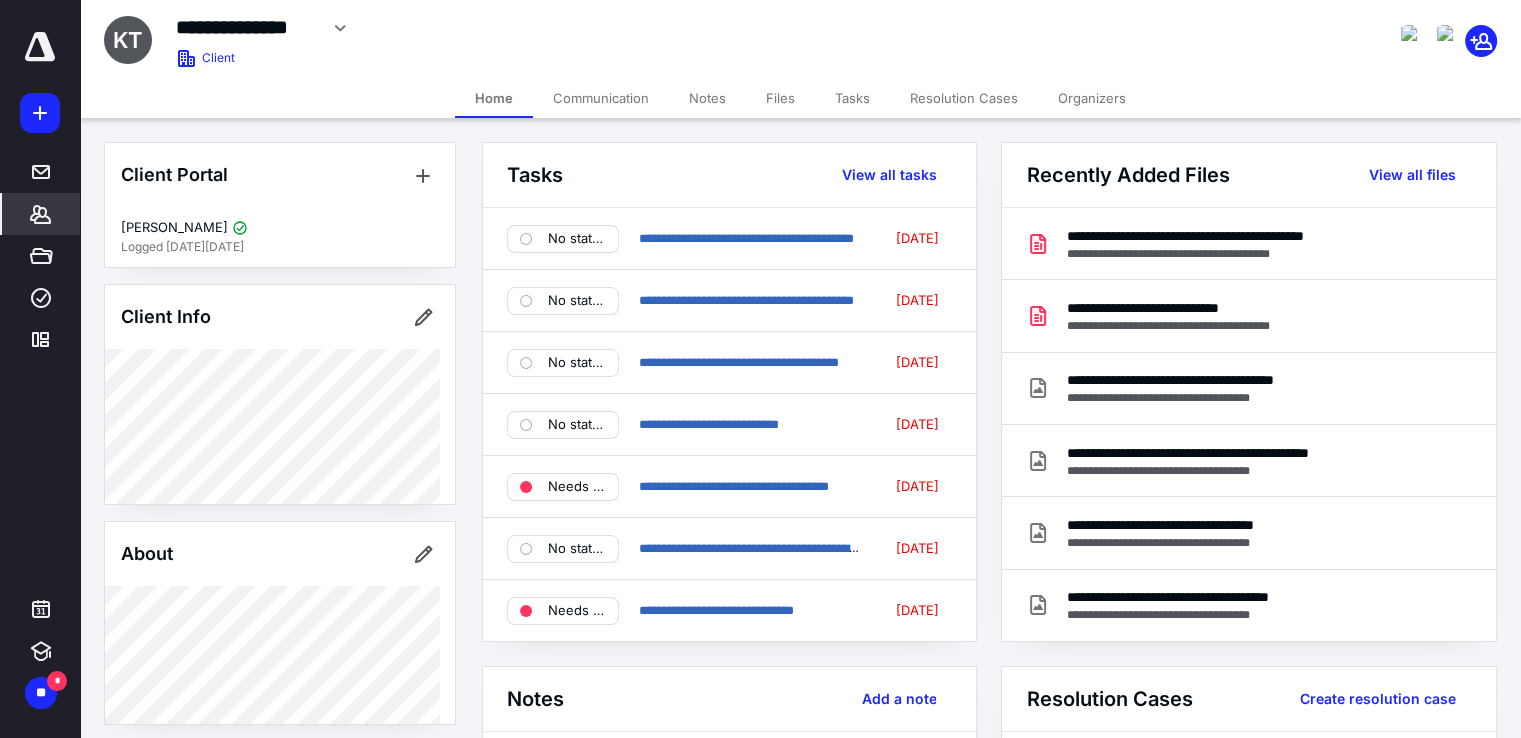 click on "Notes" at bounding box center [707, 98] 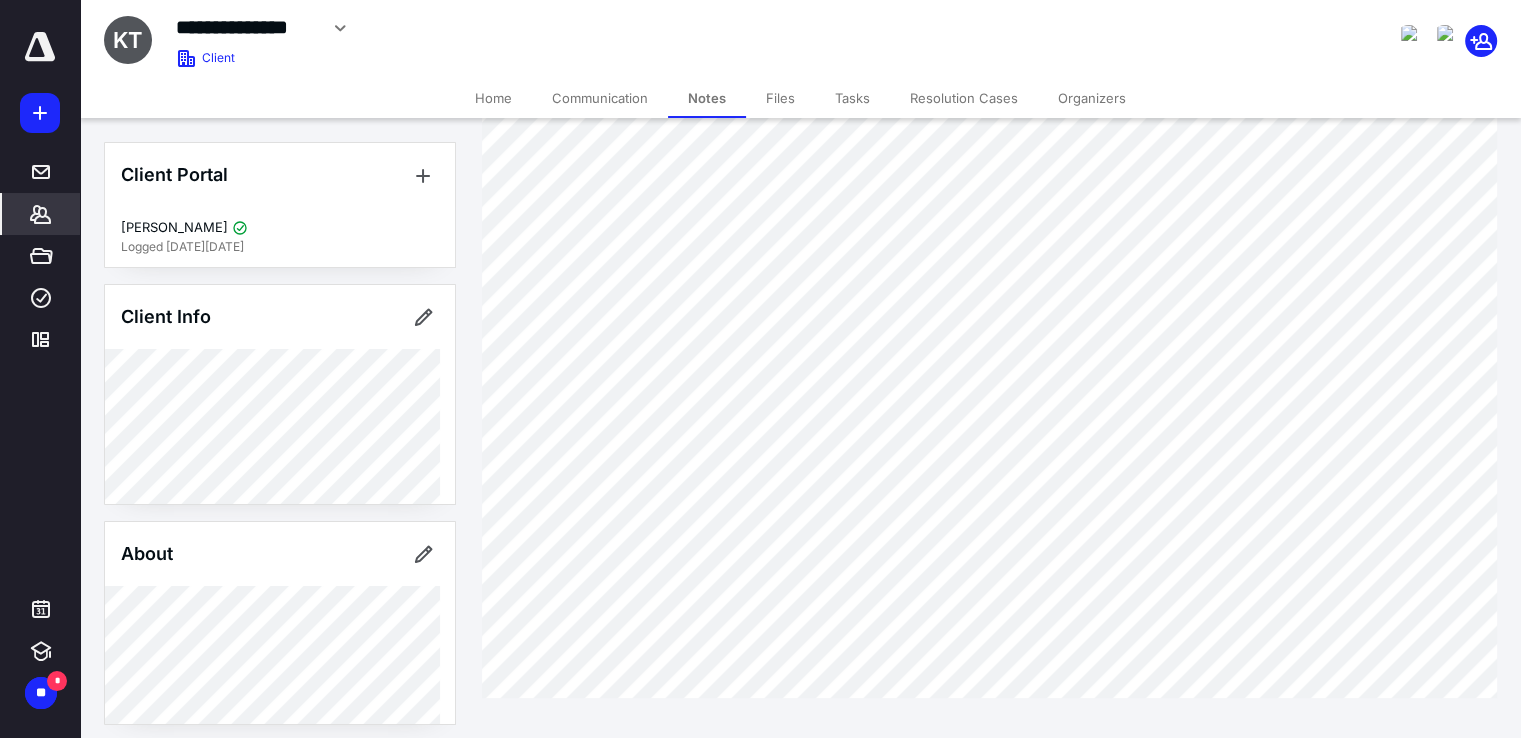 scroll, scrollTop: 0, scrollLeft: 0, axis: both 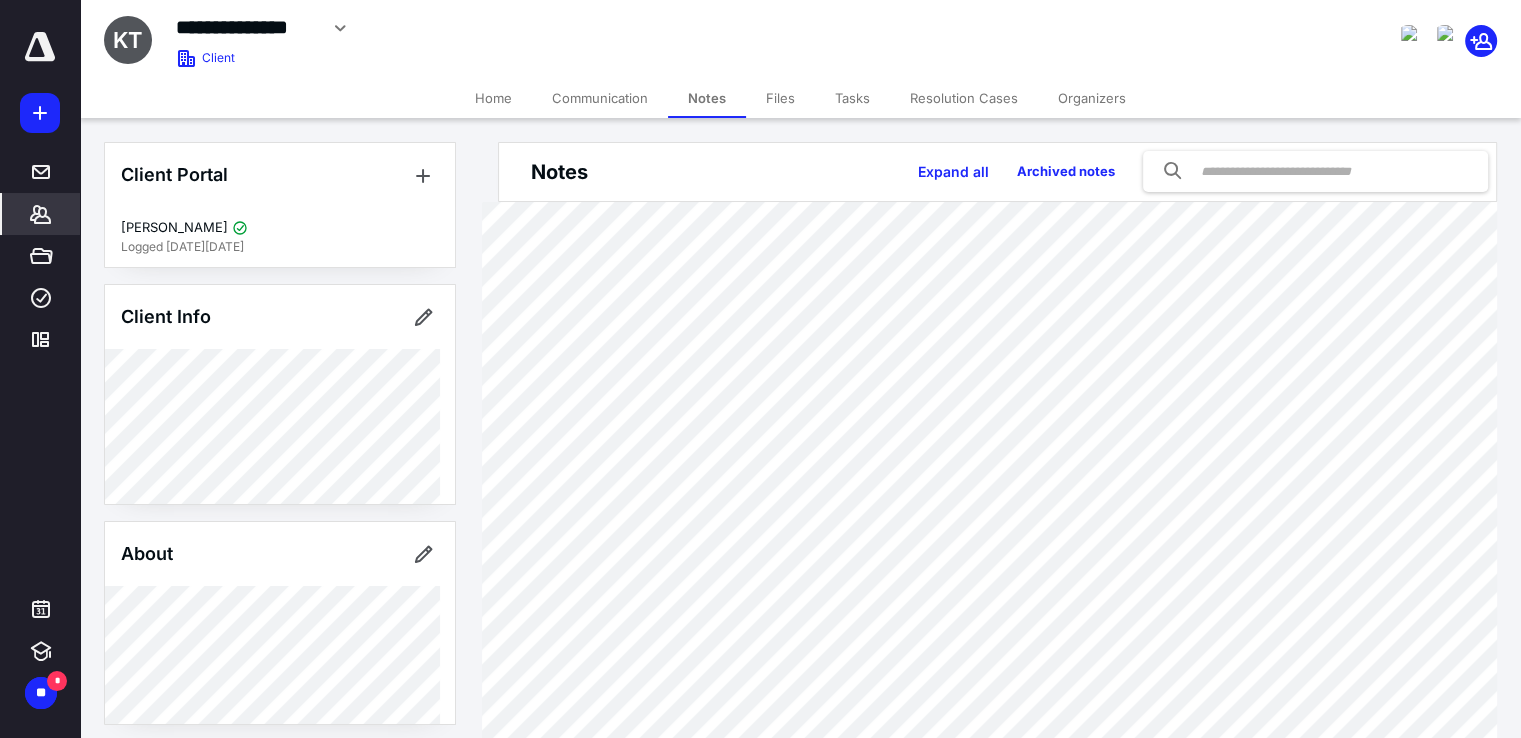 click 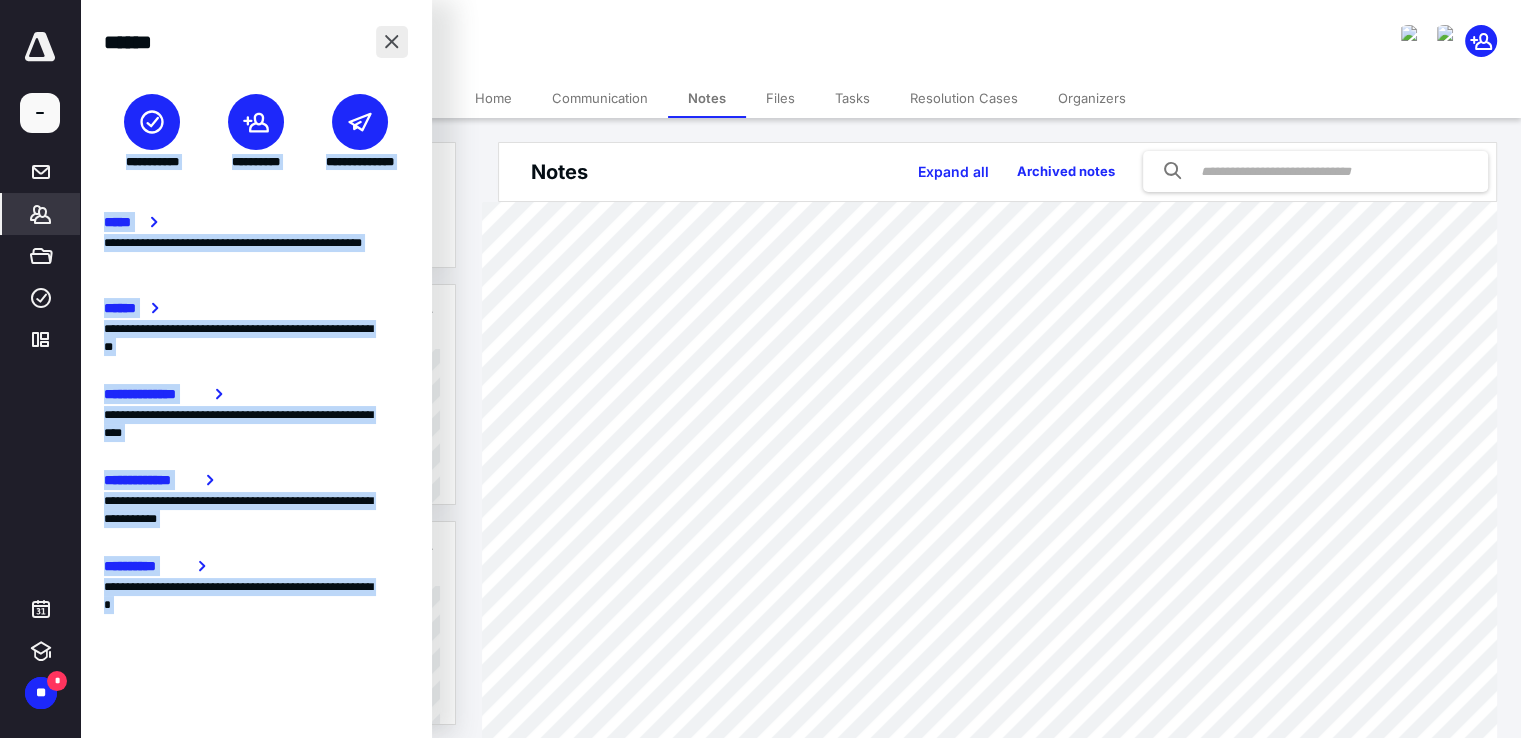 drag, startPoint x: 453, startPoint y: 48, endPoint x: 397, endPoint y: 41, distance: 56.435802 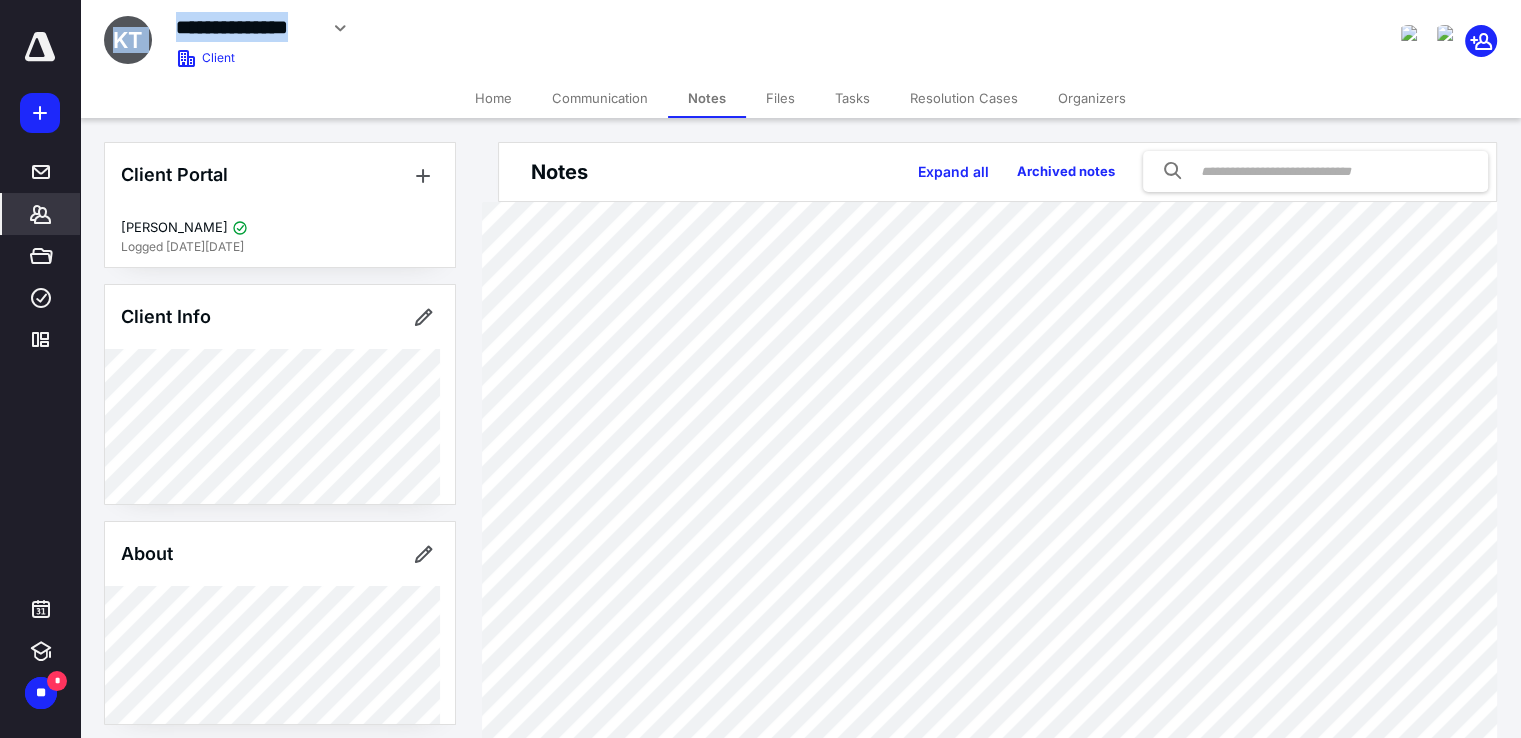 click on "**********" at bounding box center [601, 28] 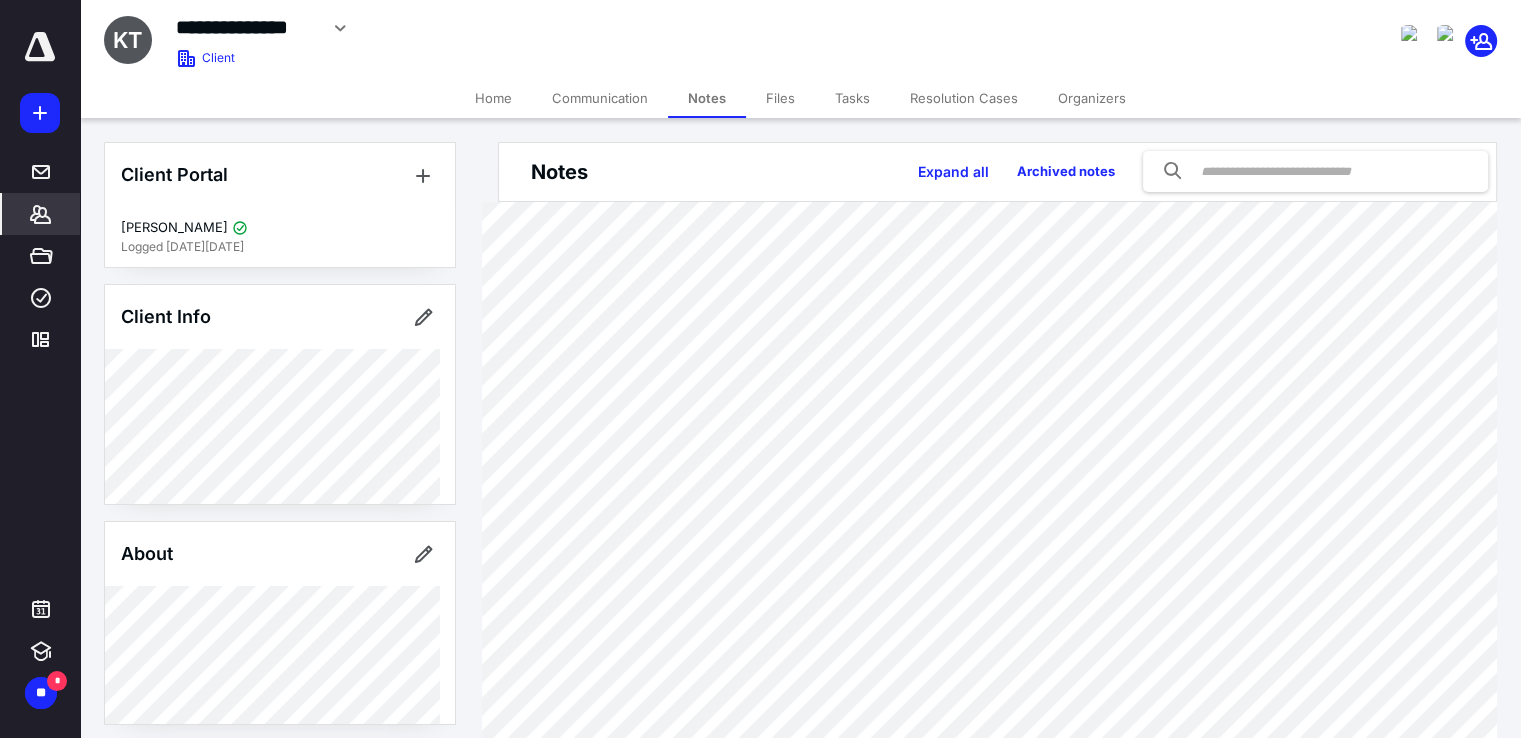 click 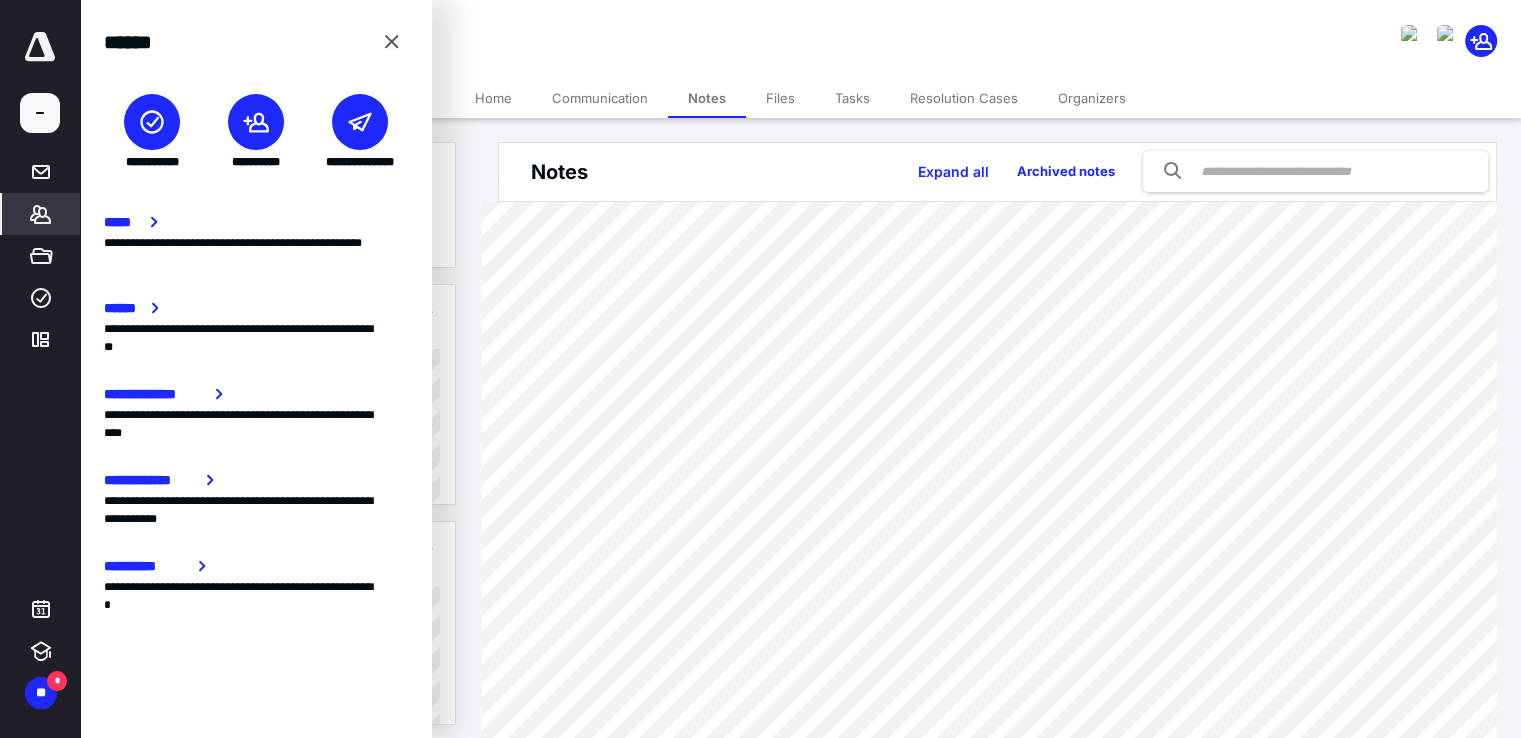 click 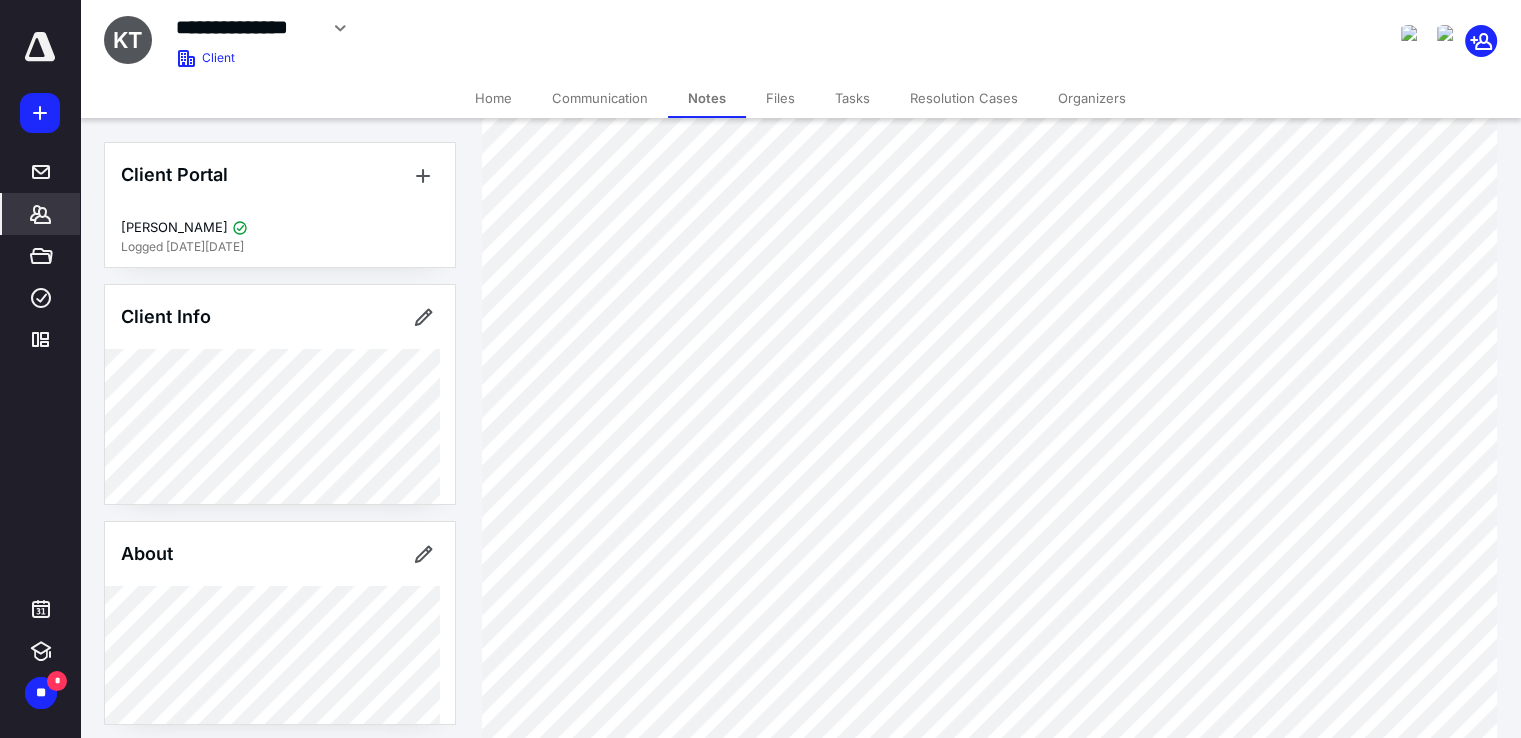 scroll, scrollTop: 0, scrollLeft: 0, axis: both 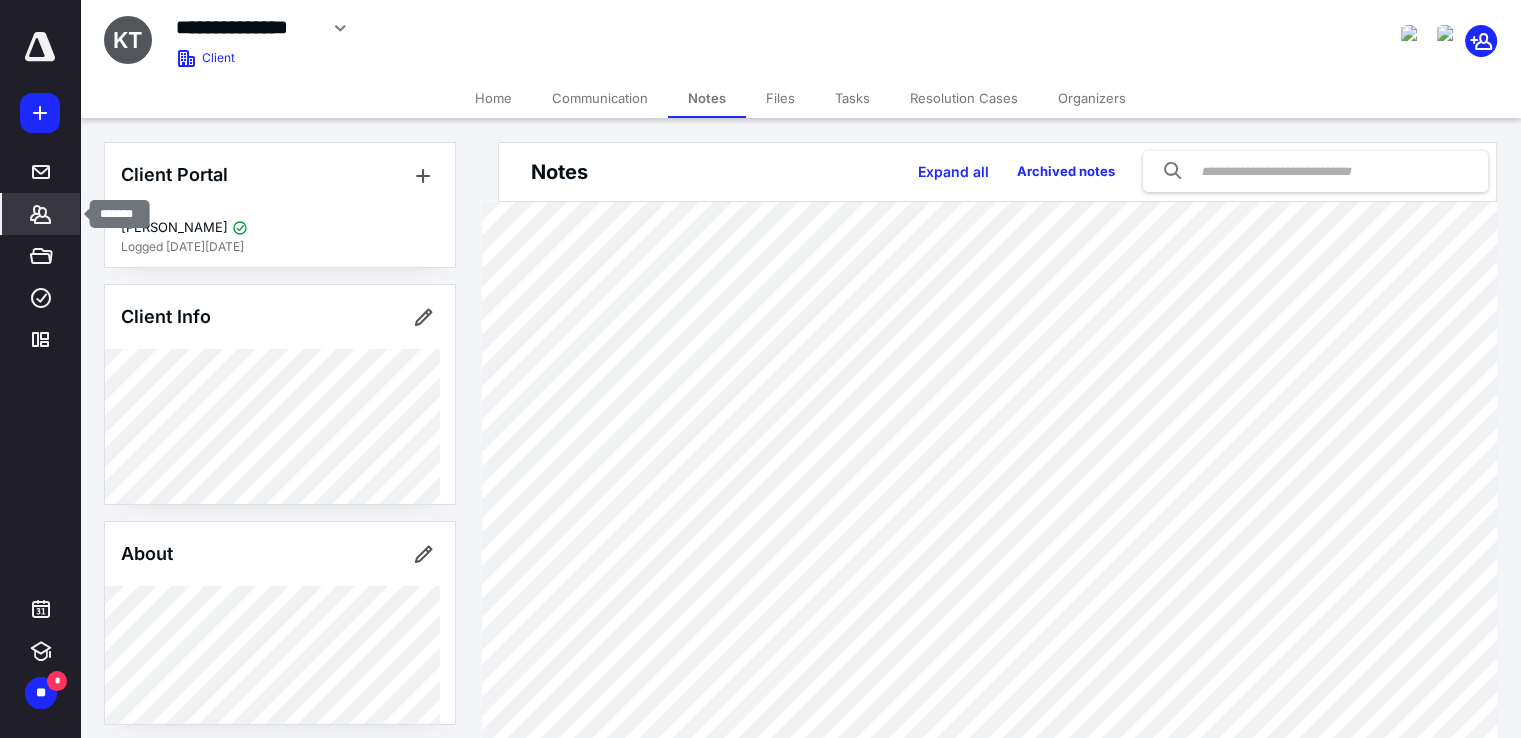 click 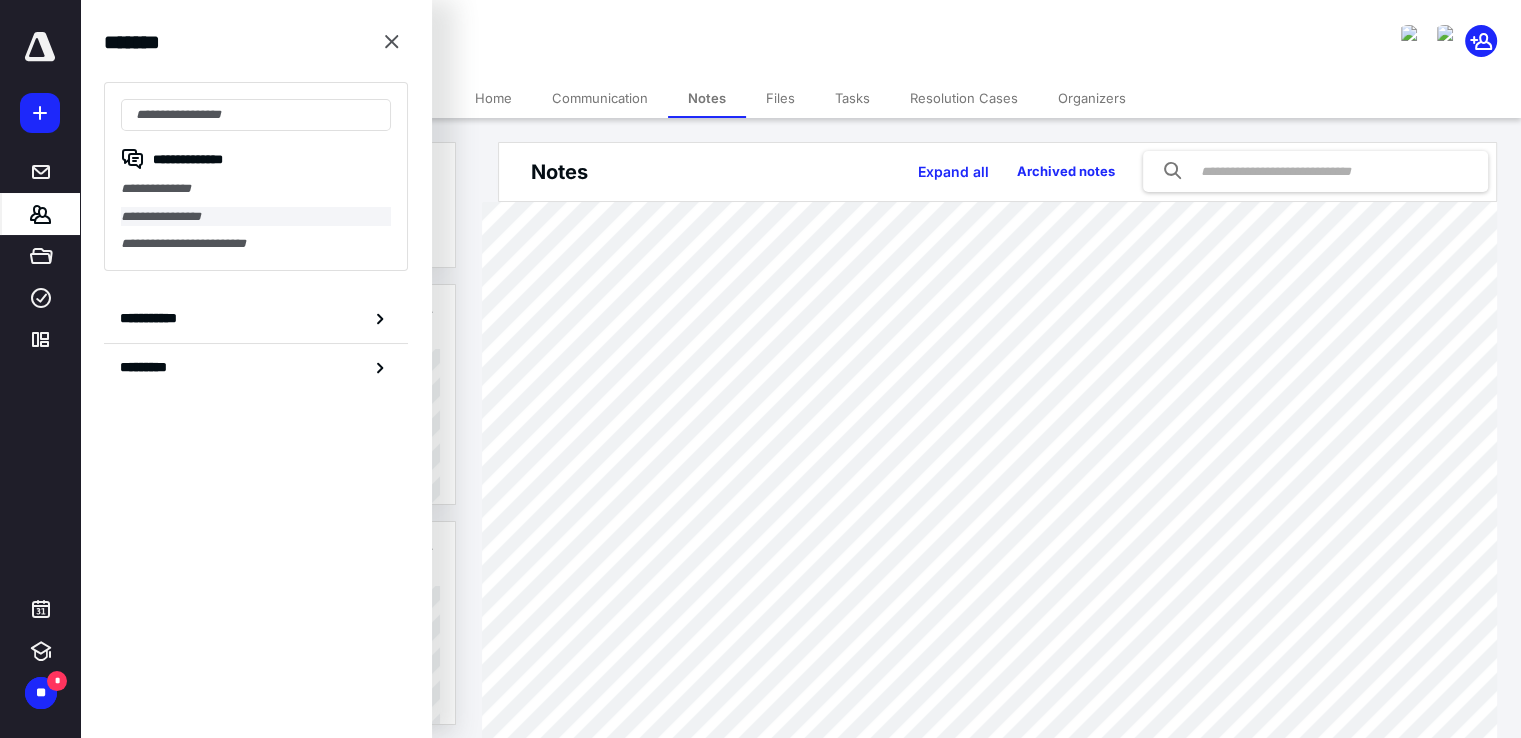 click on "**********" at bounding box center [256, 217] 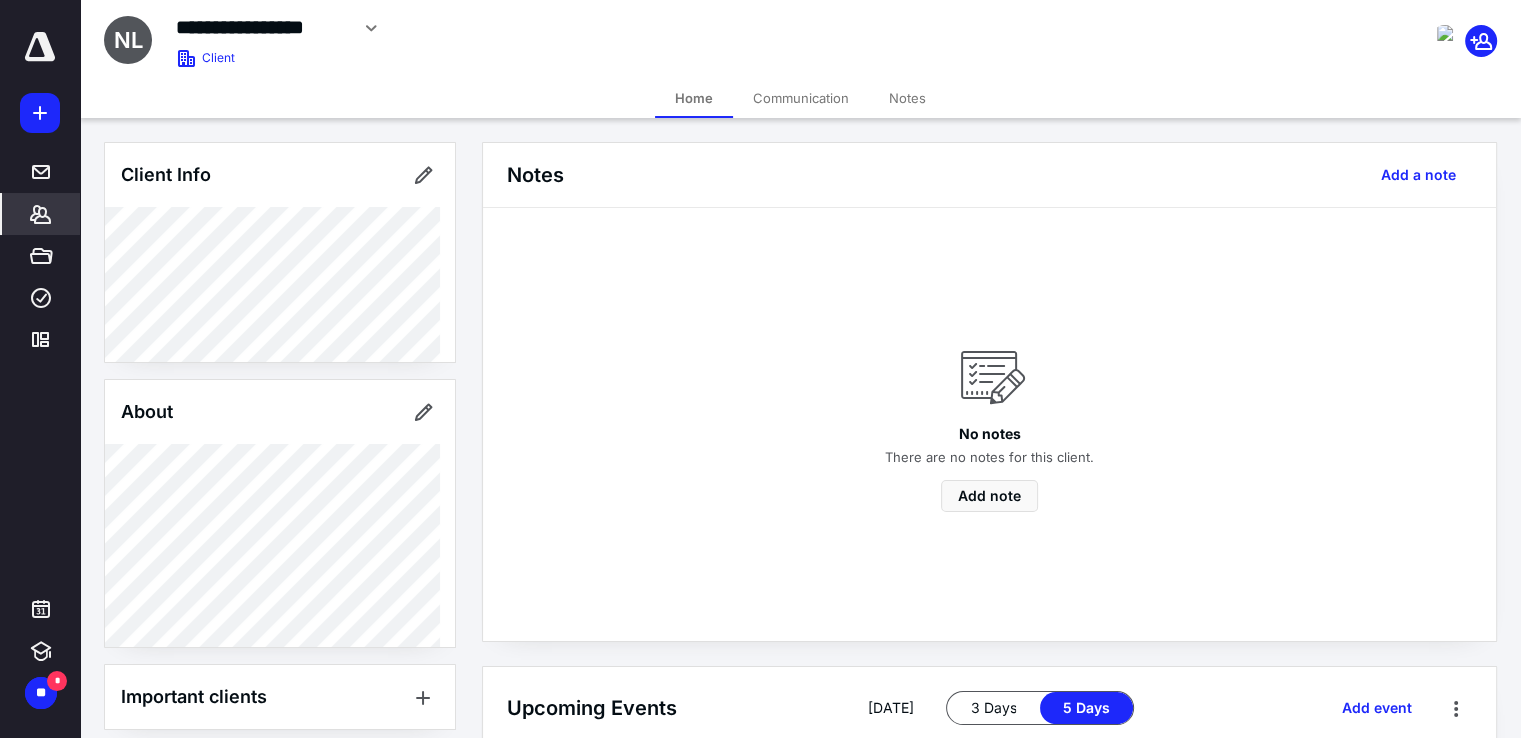 click on "Notes" at bounding box center (907, 98) 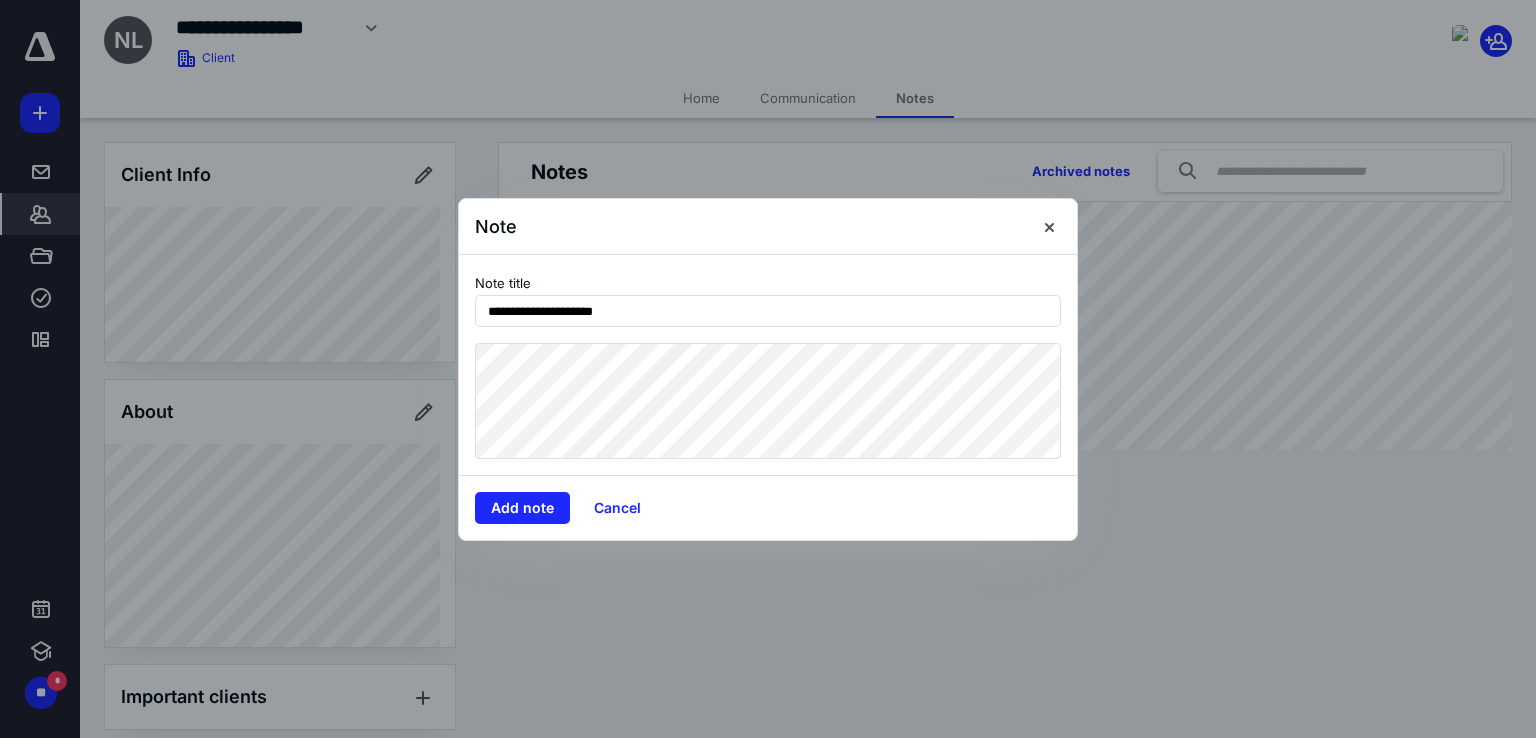 type on "**********" 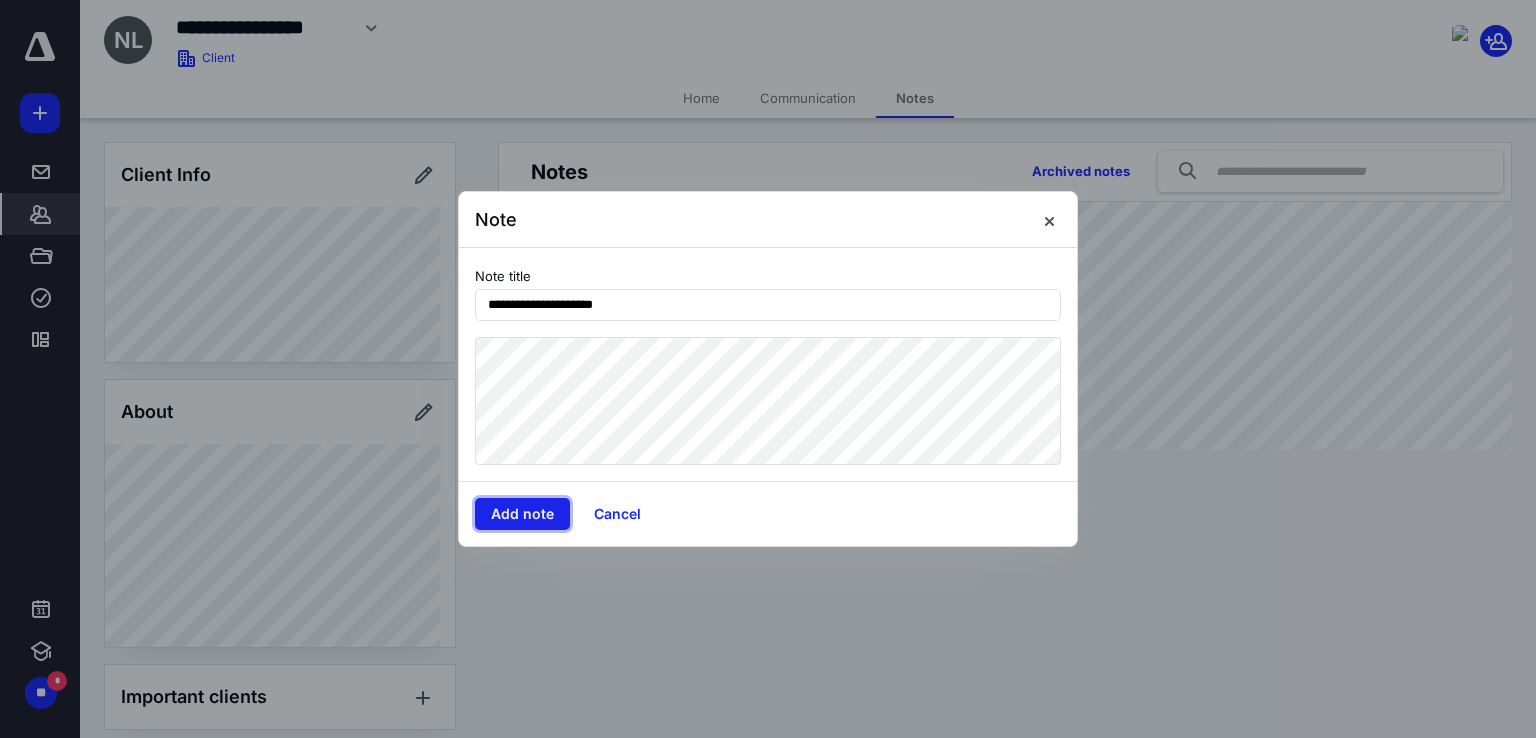 click on "Add note" at bounding box center (522, 514) 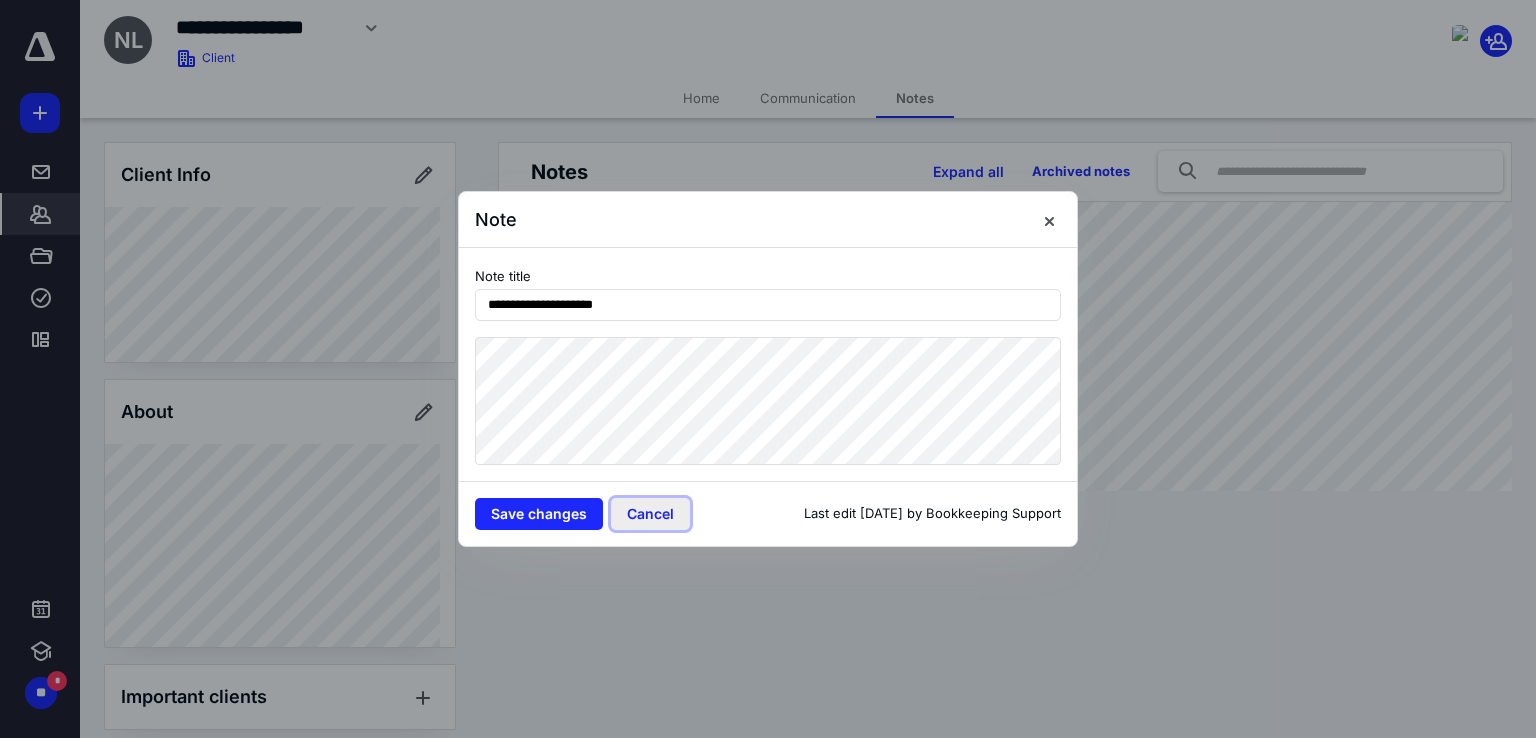 click on "Cancel" at bounding box center [650, 514] 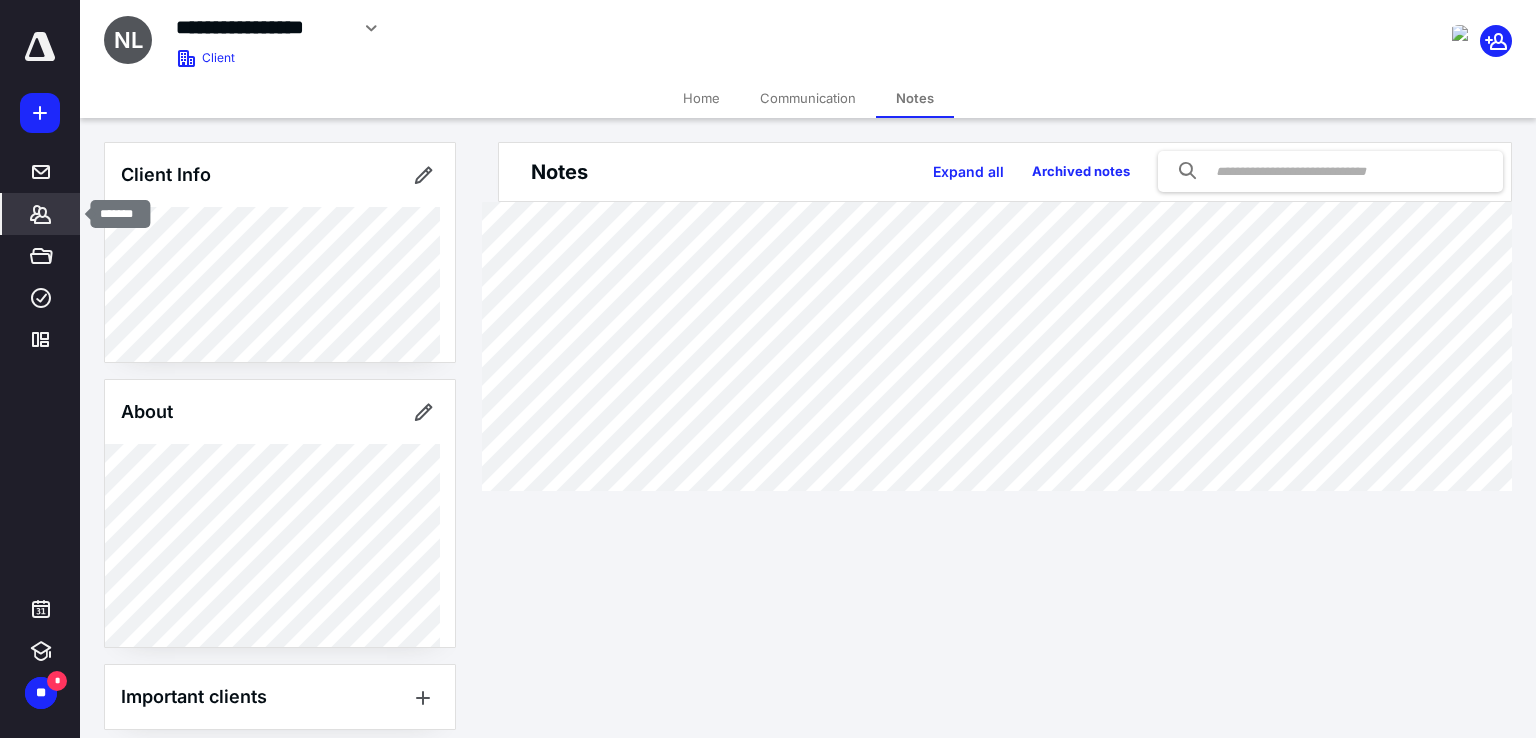click 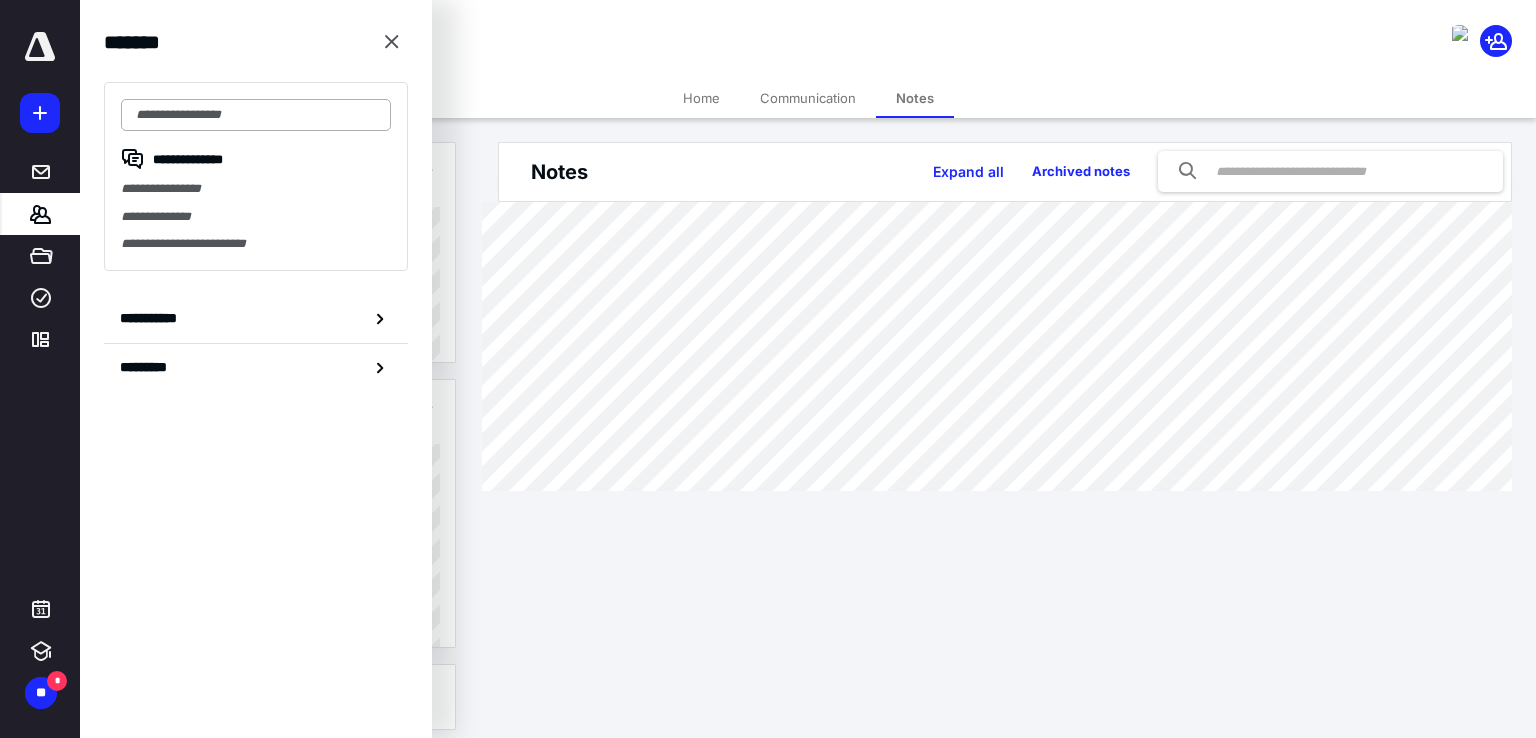 click at bounding box center [256, 115] 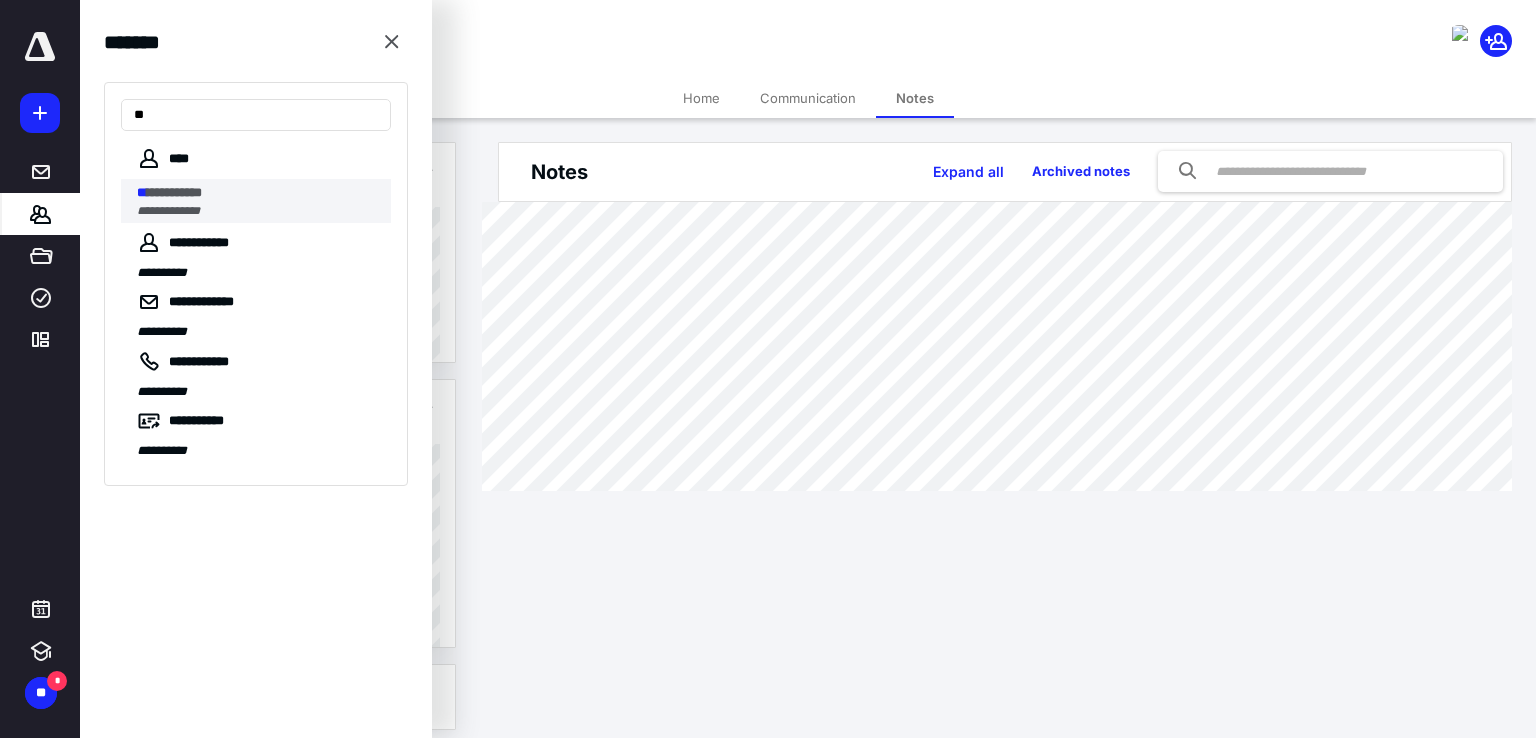 type on "**" 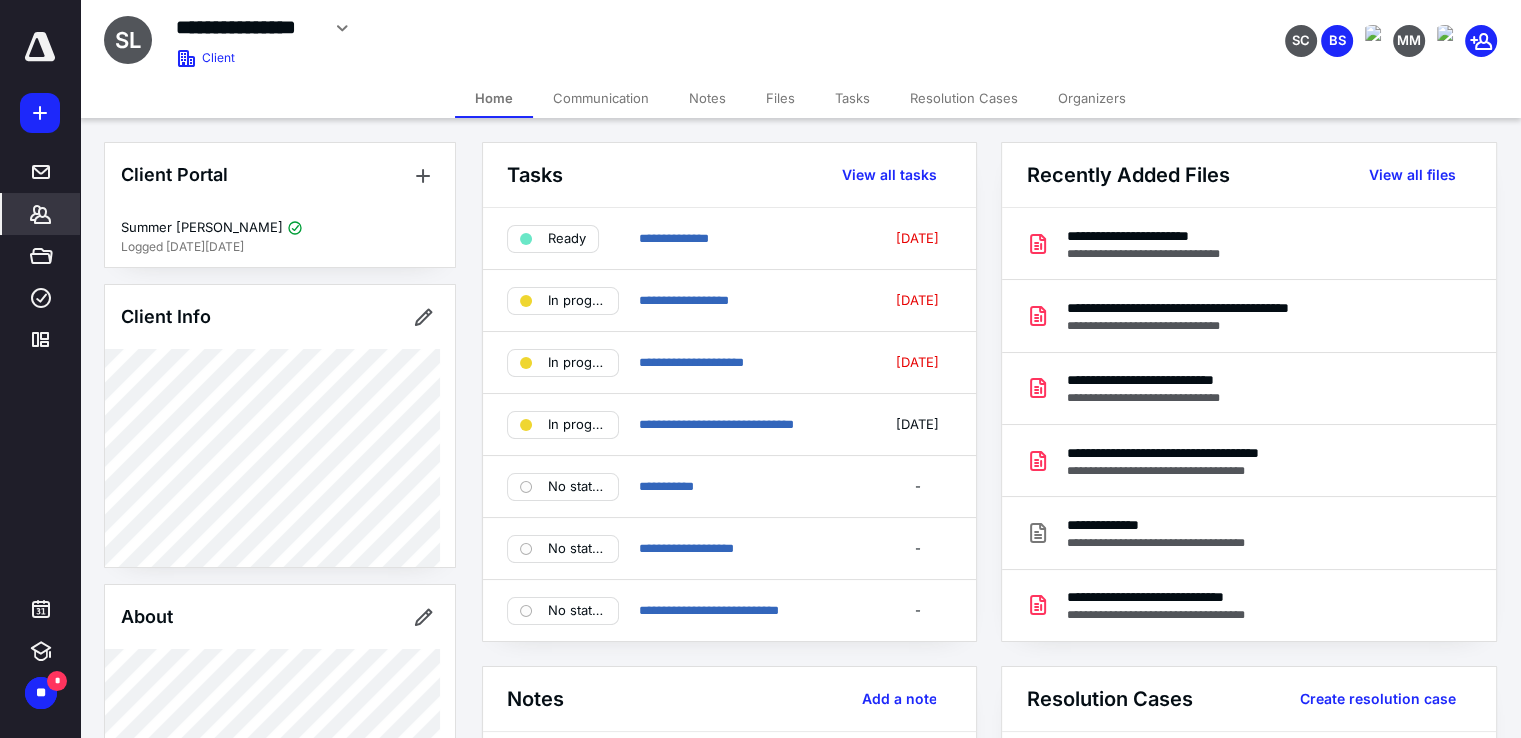 click on "Notes" at bounding box center (707, 98) 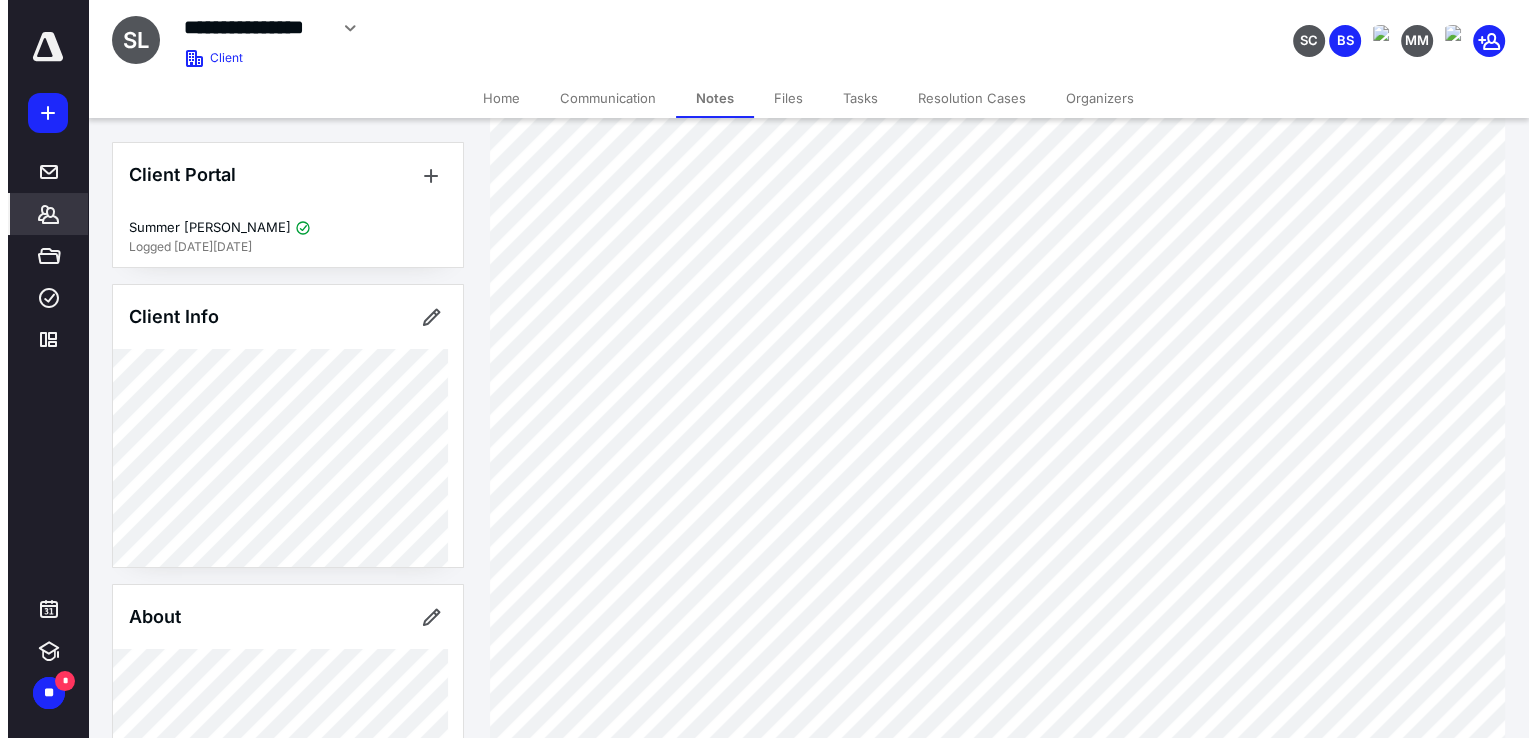 scroll, scrollTop: 0, scrollLeft: 0, axis: both 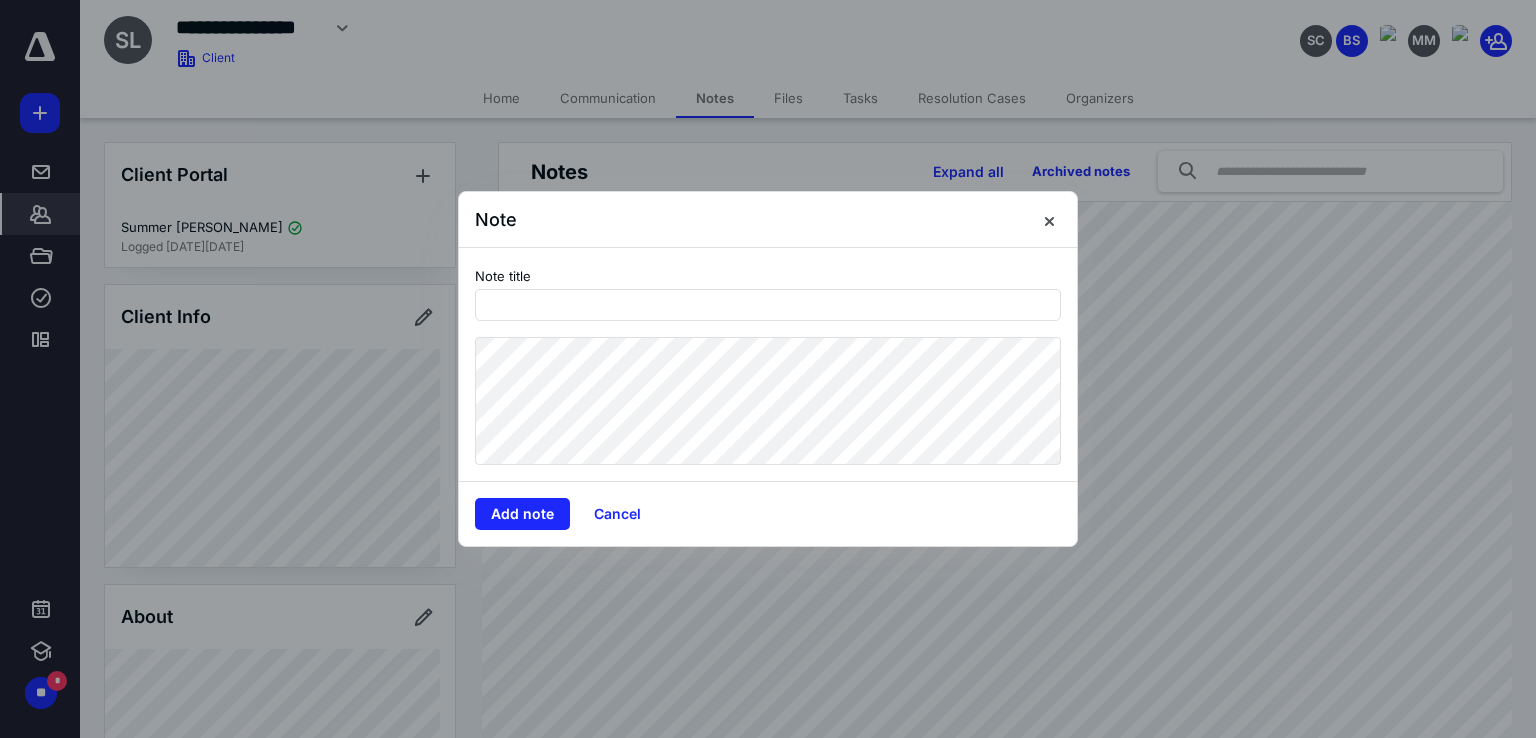 click on "Note title" at bounding box center [503, 275] 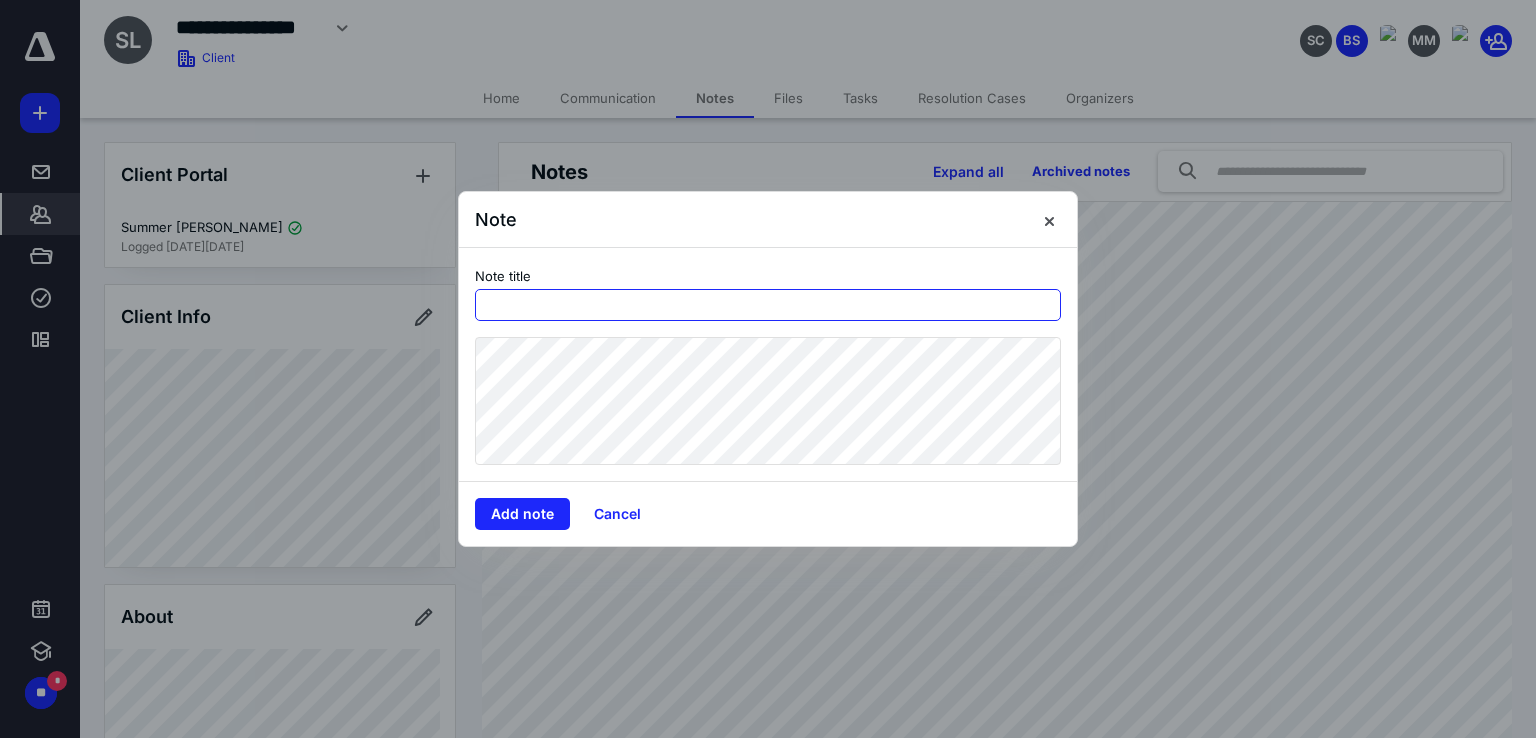 click at bounding box center [768, 305] 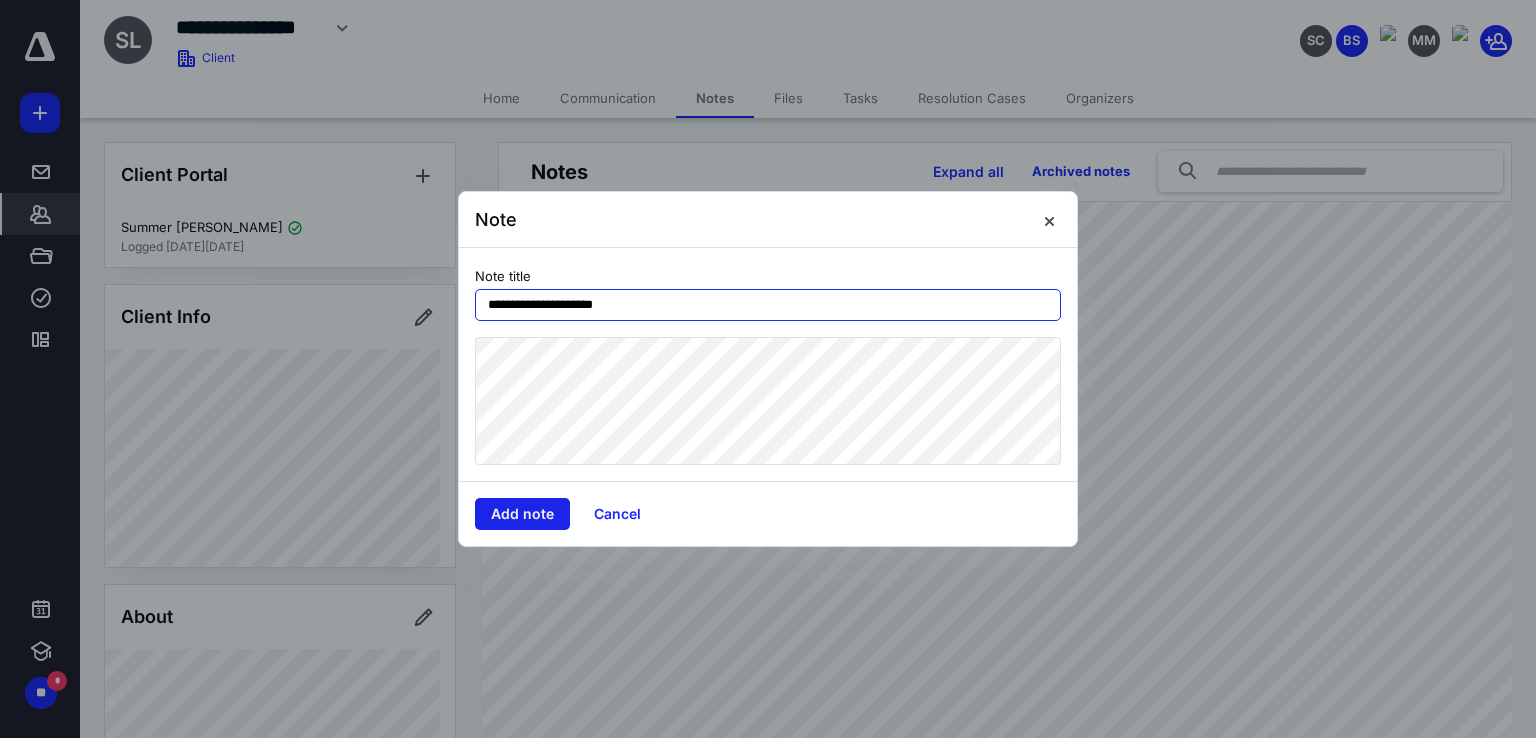 type on "**********" 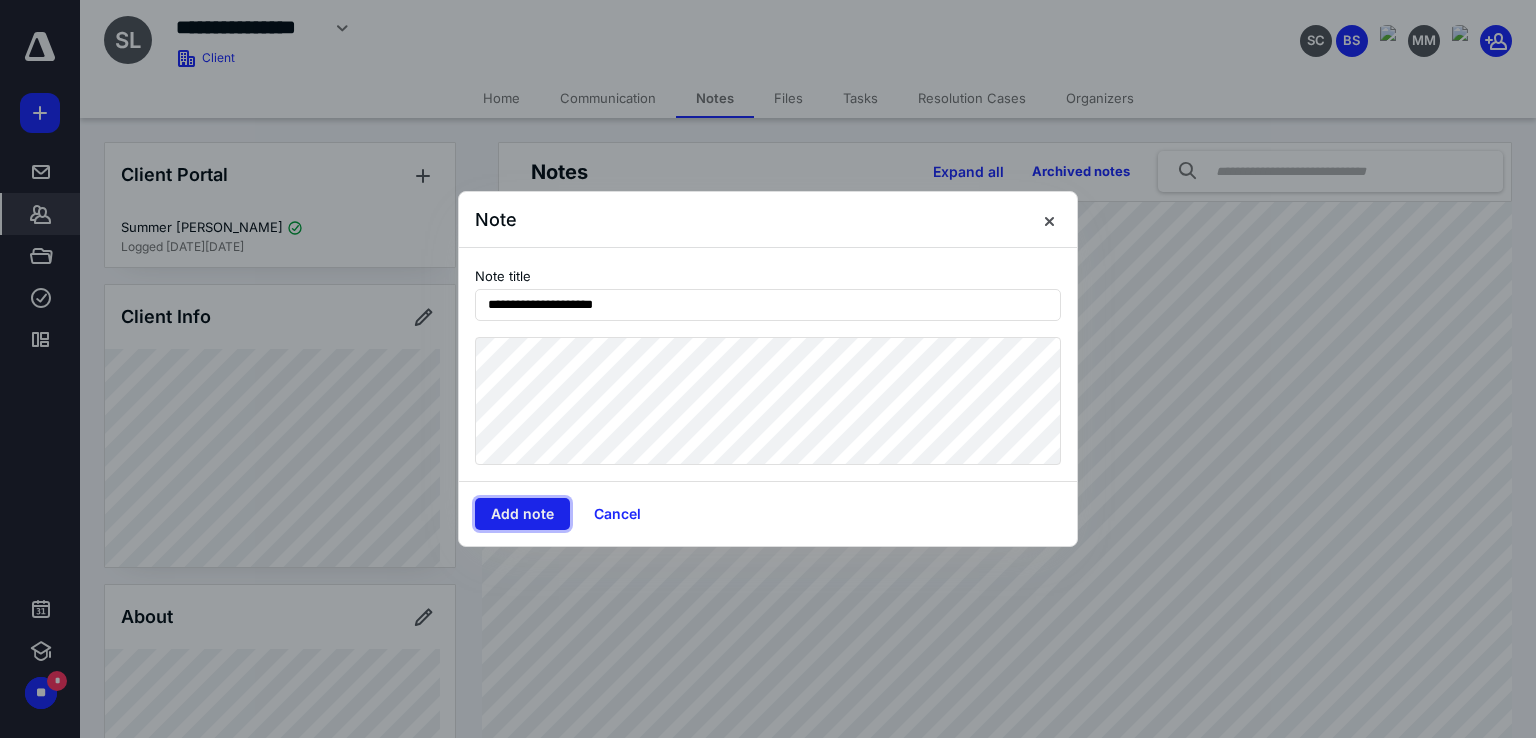 click on "Add note" at bounding box center (522, 514) 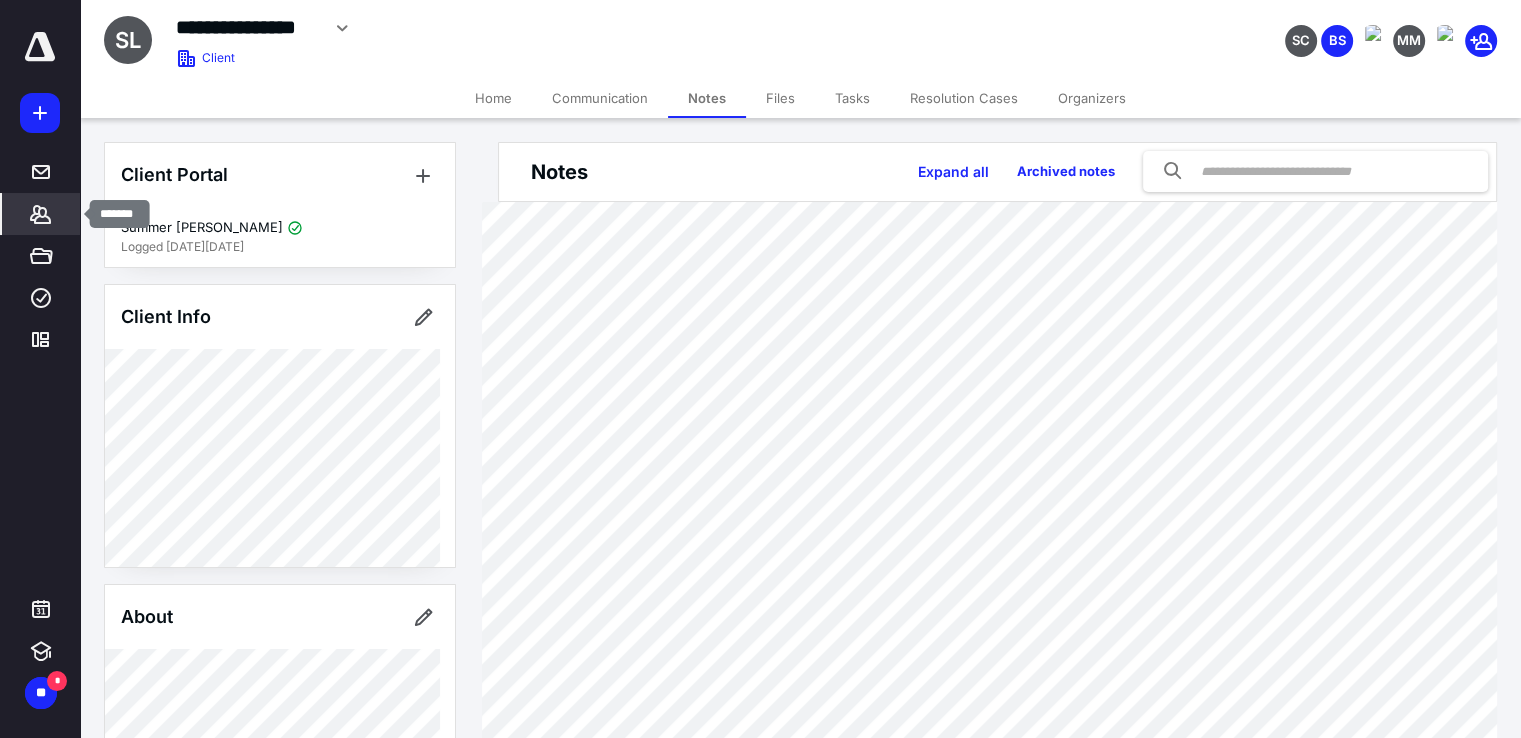 click 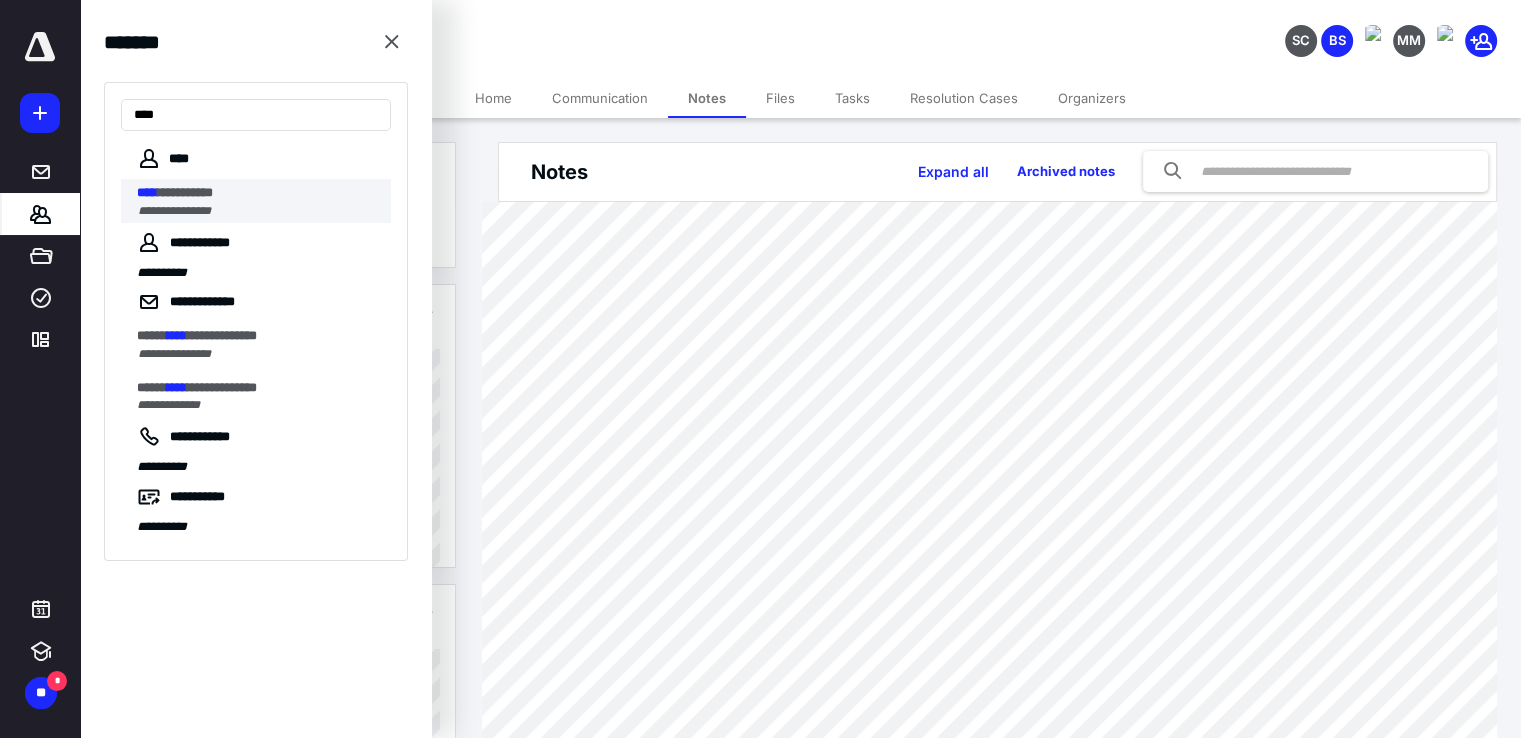 type on "****" 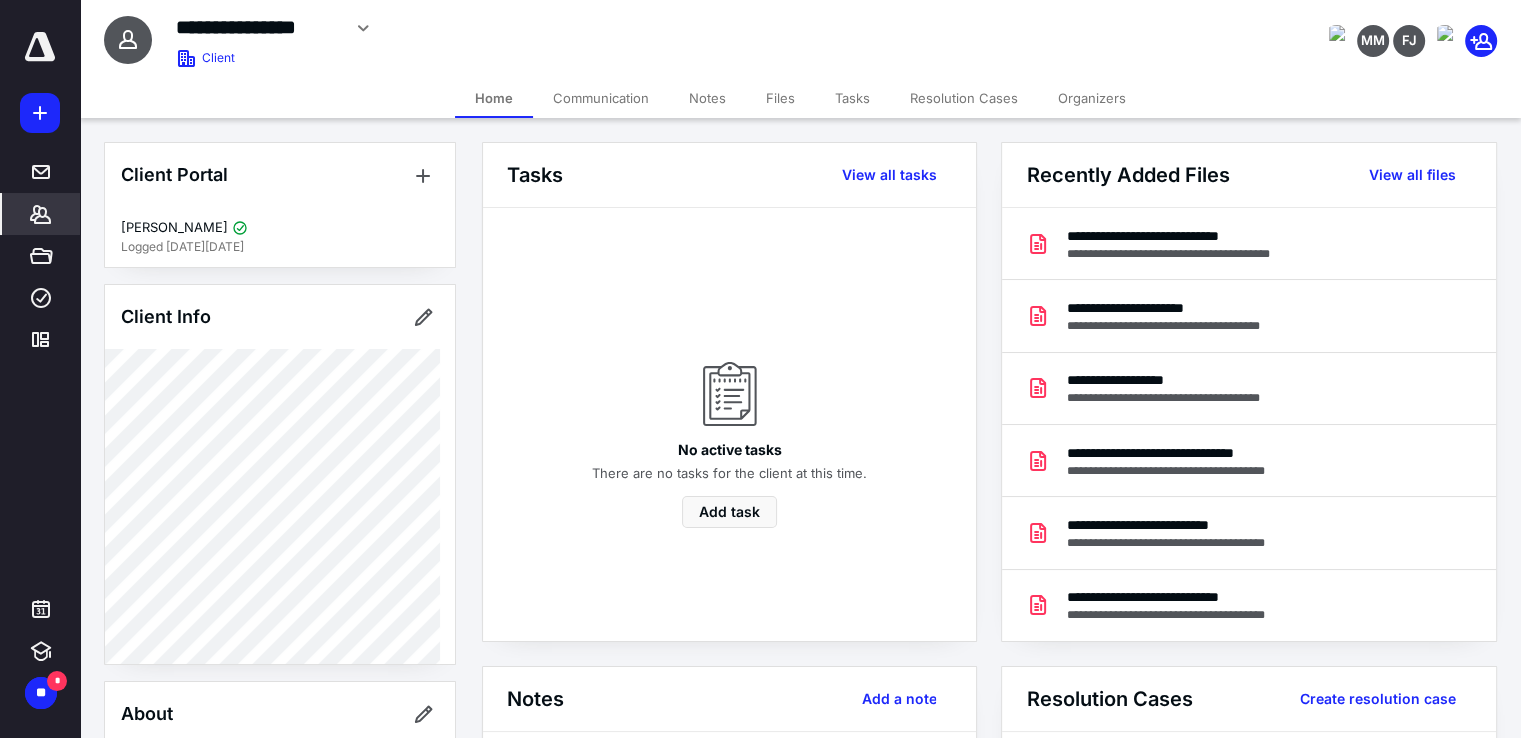 click on "Notes" at bounding box center (707, 98) 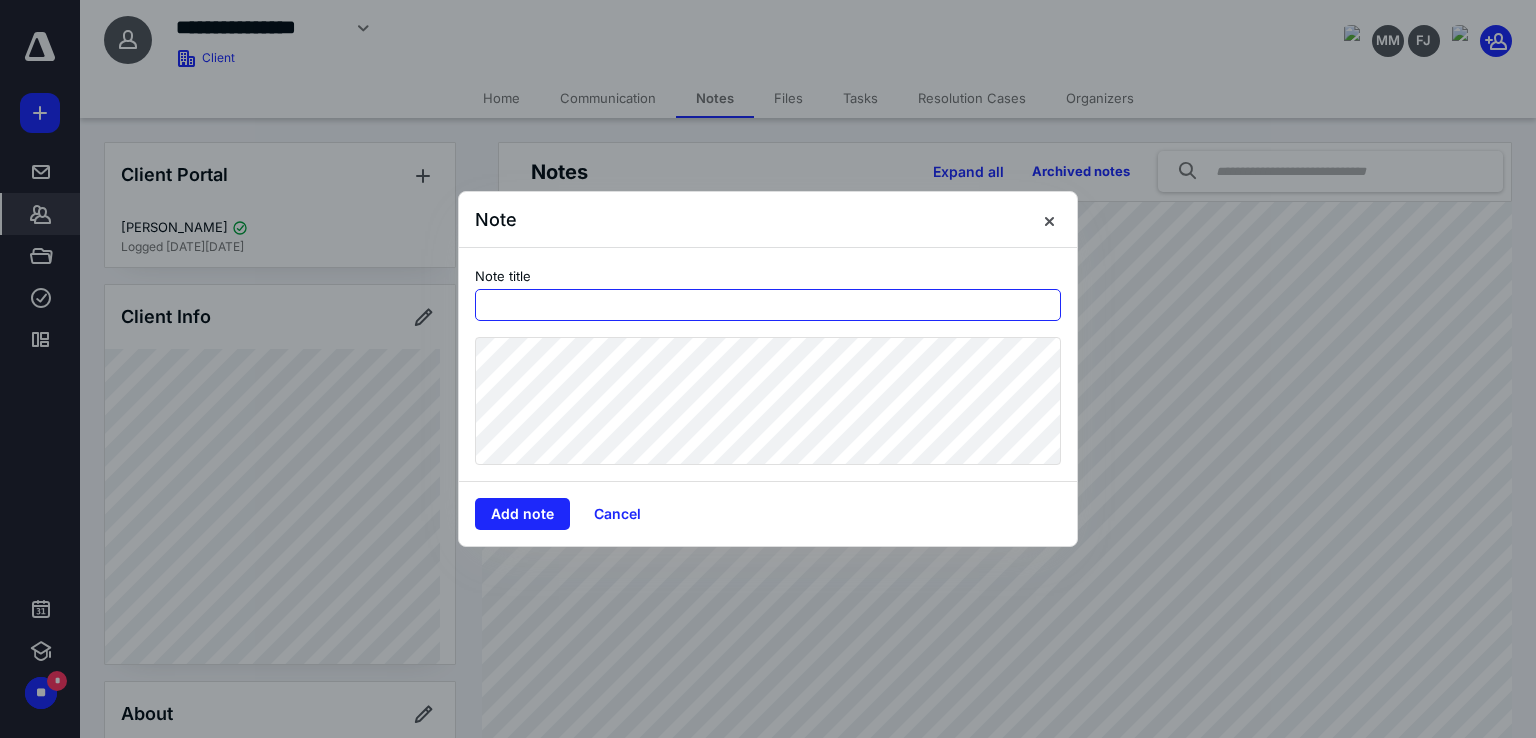click at bounding box center (768, 305) 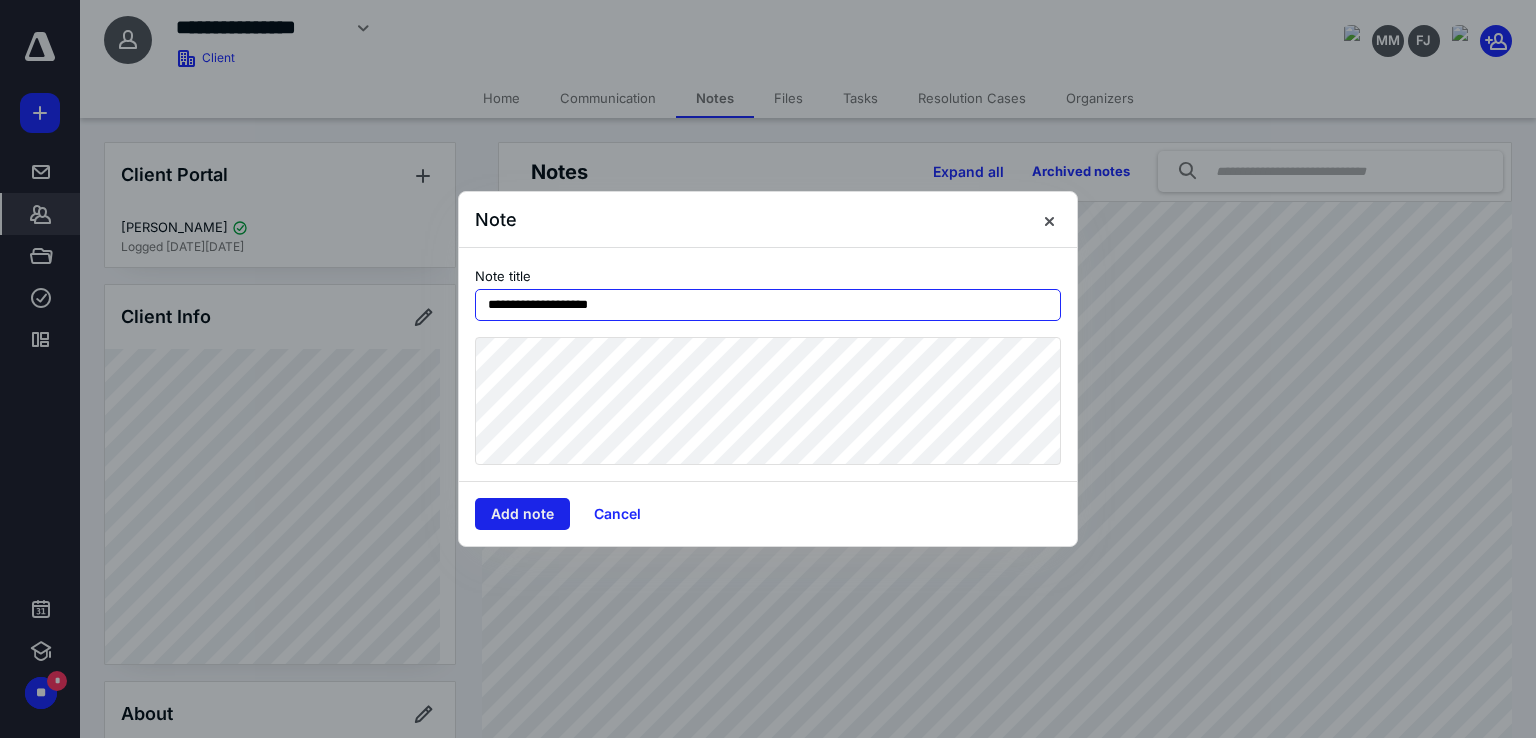 type on "**********" 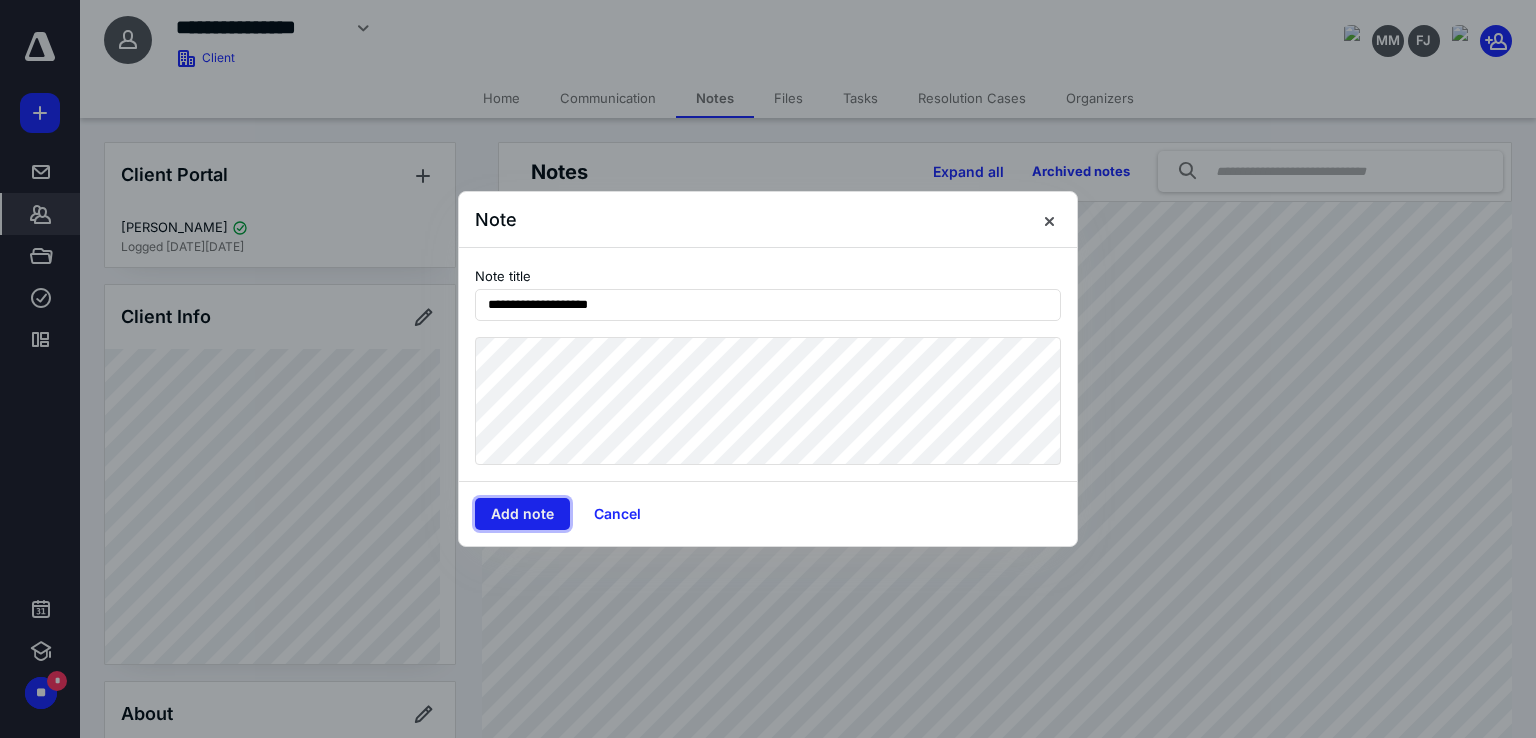 click on "Add note" at bounding box center (522, 514) 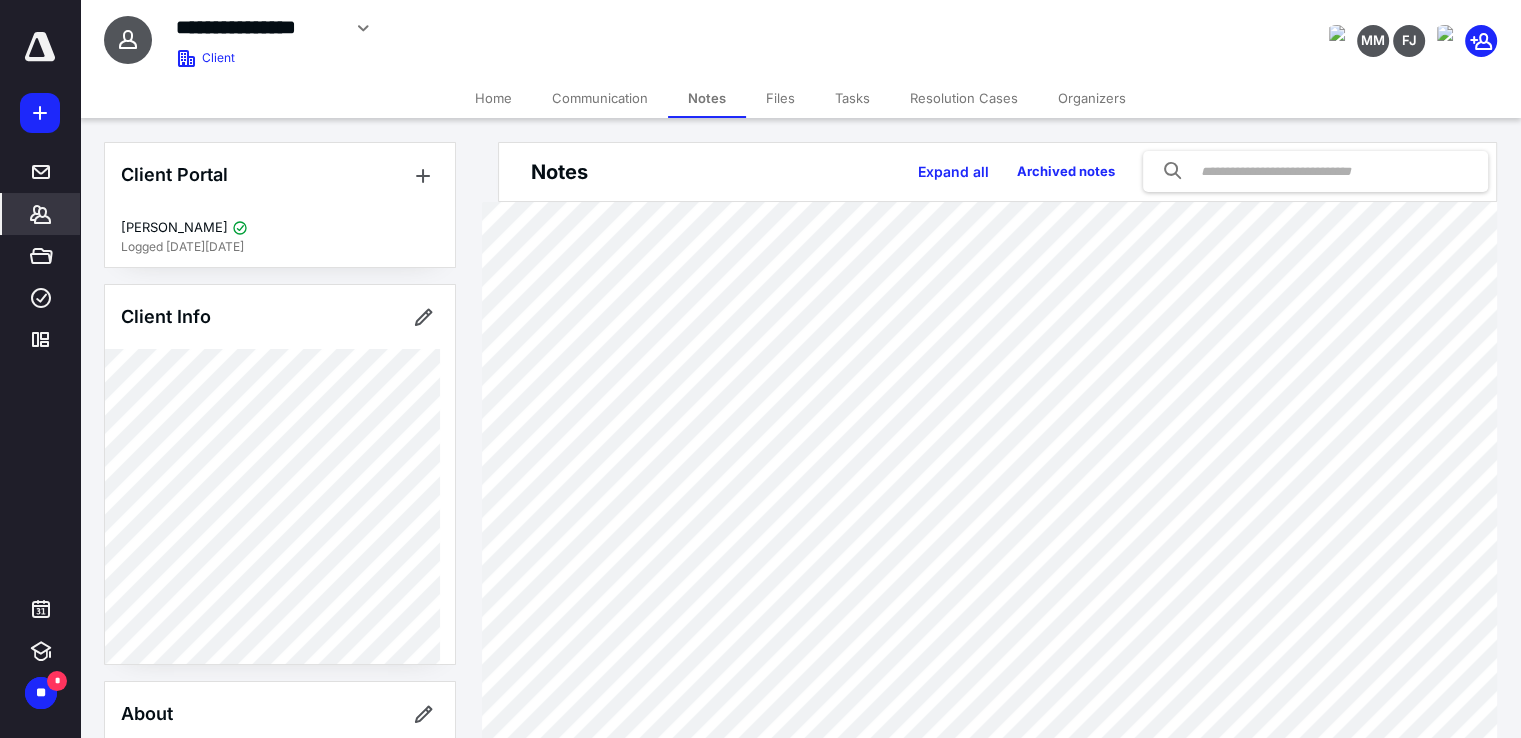 click on "Files" at bounding box center (780, 98) 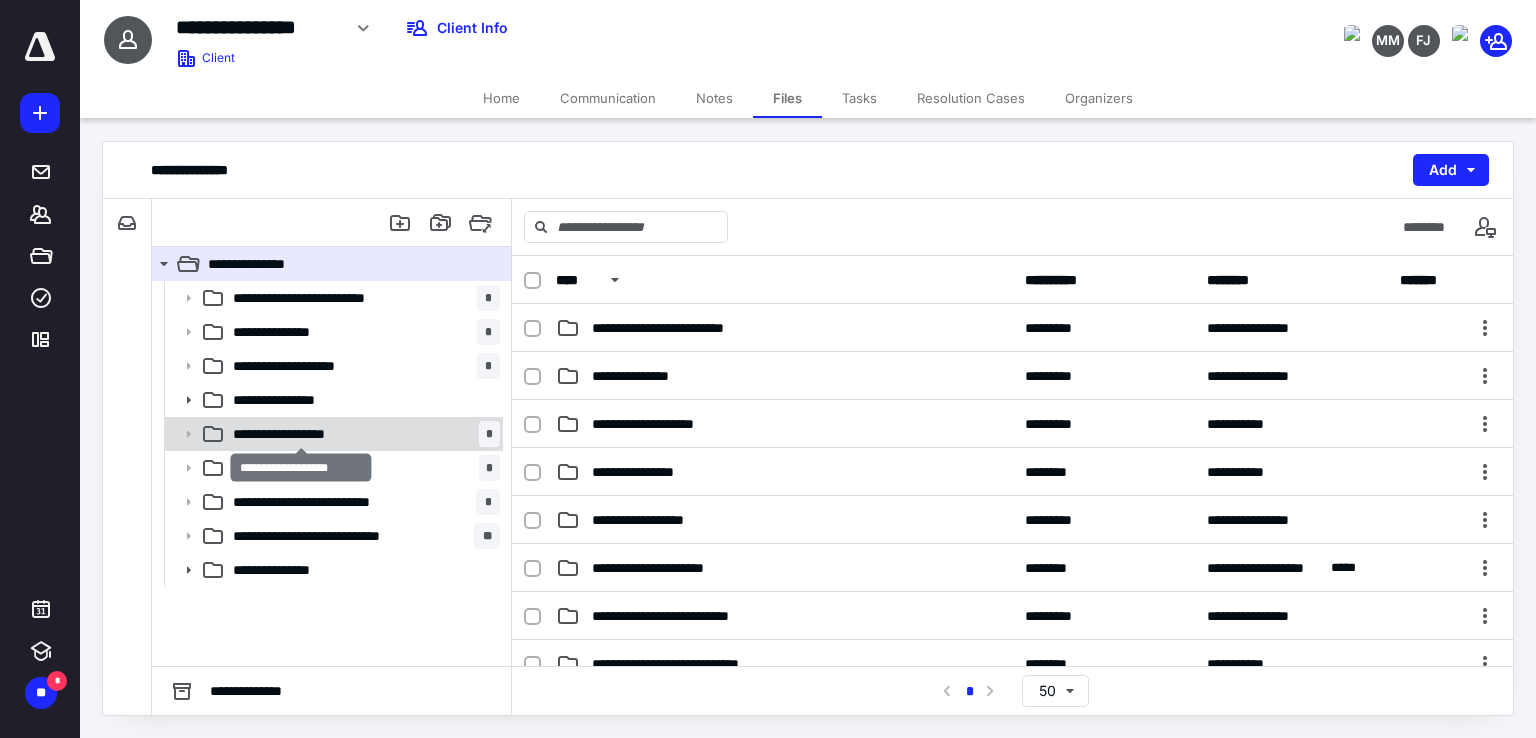 click on "**********" at bounding box center [301, 434] 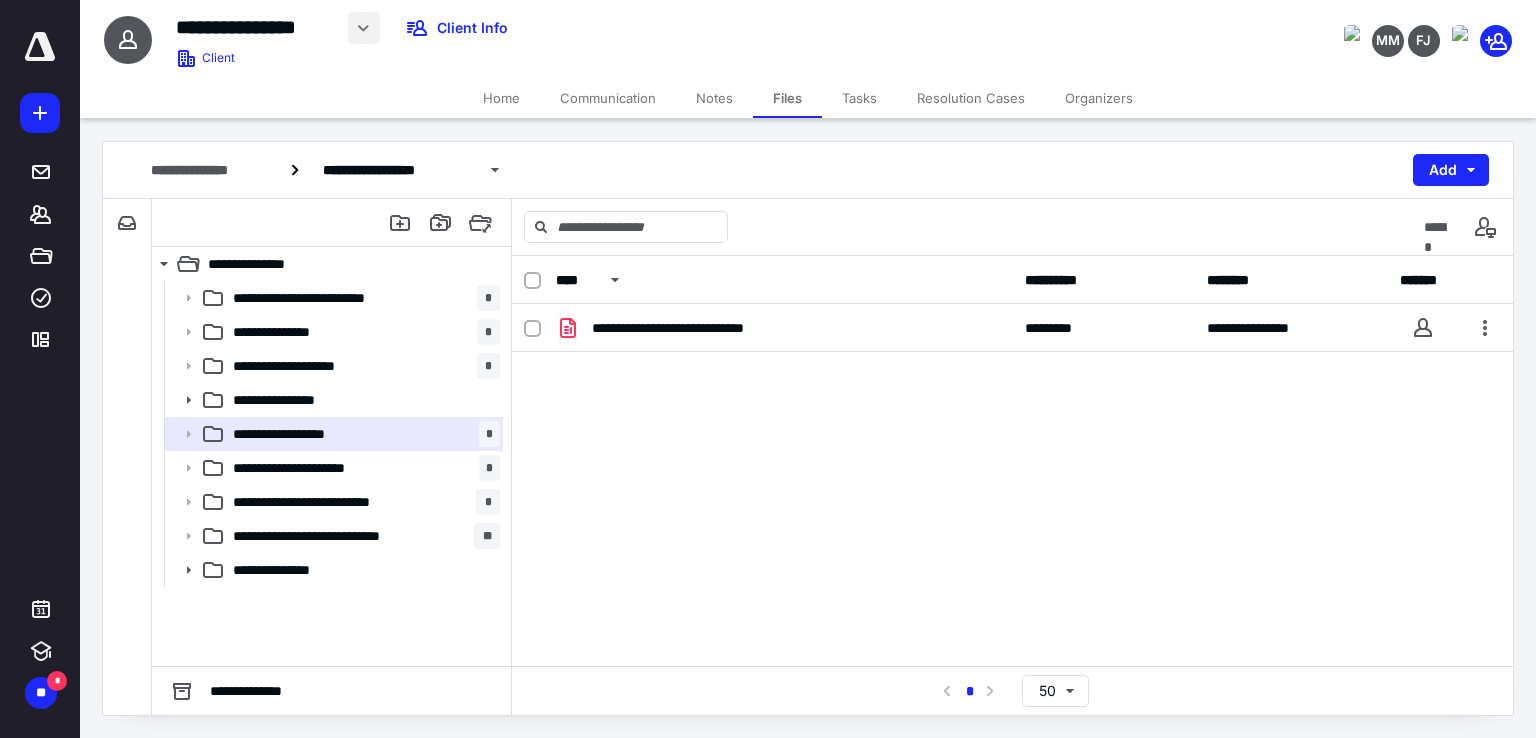 click at bounding box center [364, 28] 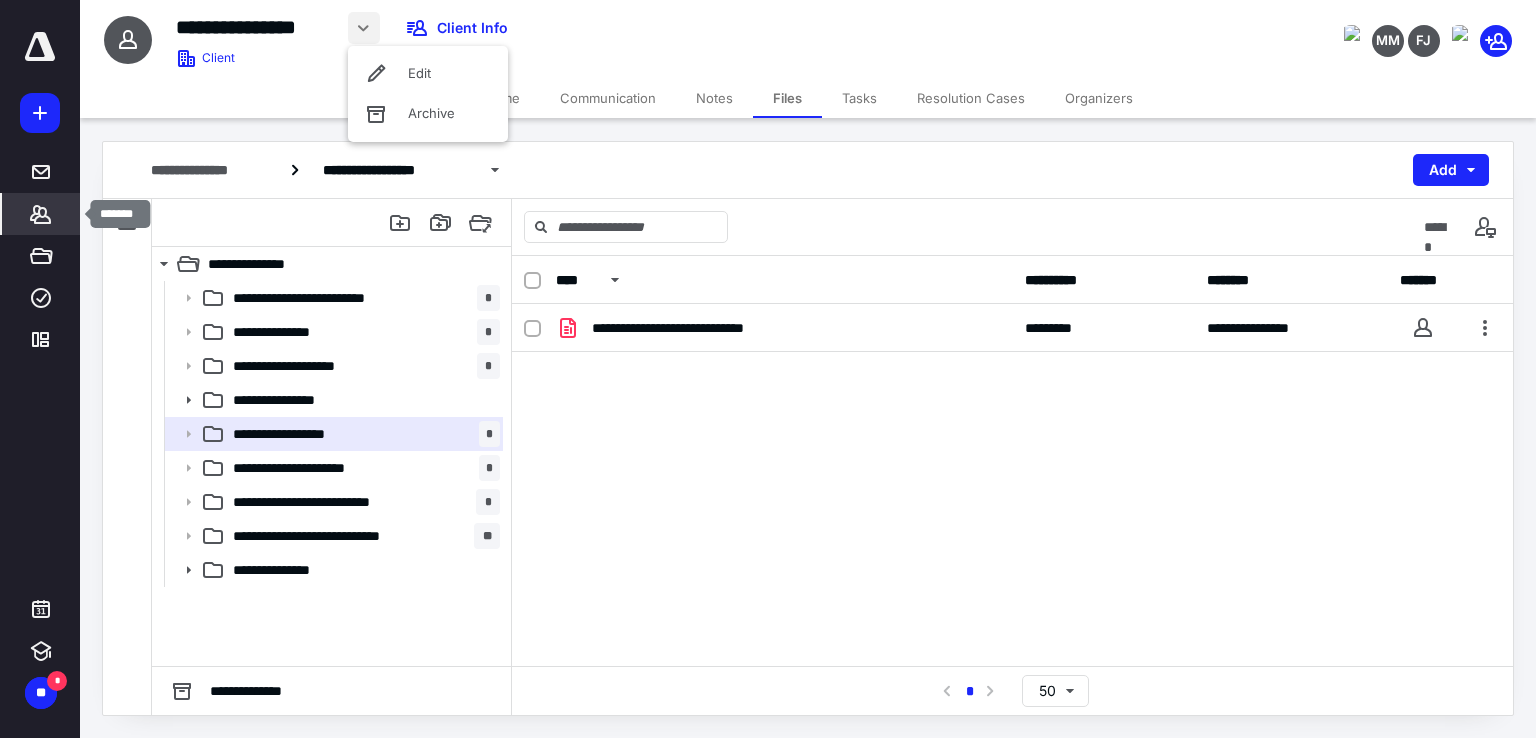 click 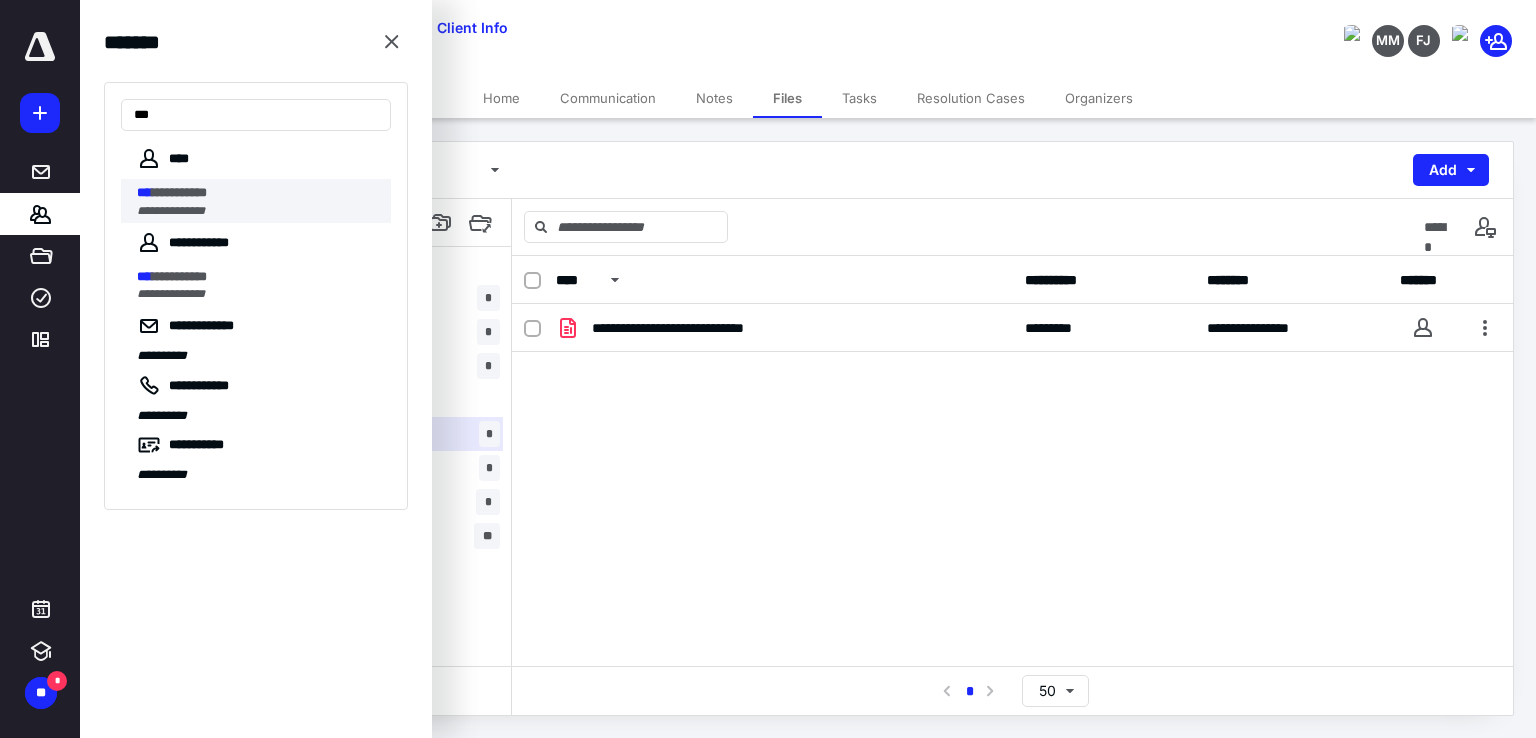 type on "***" 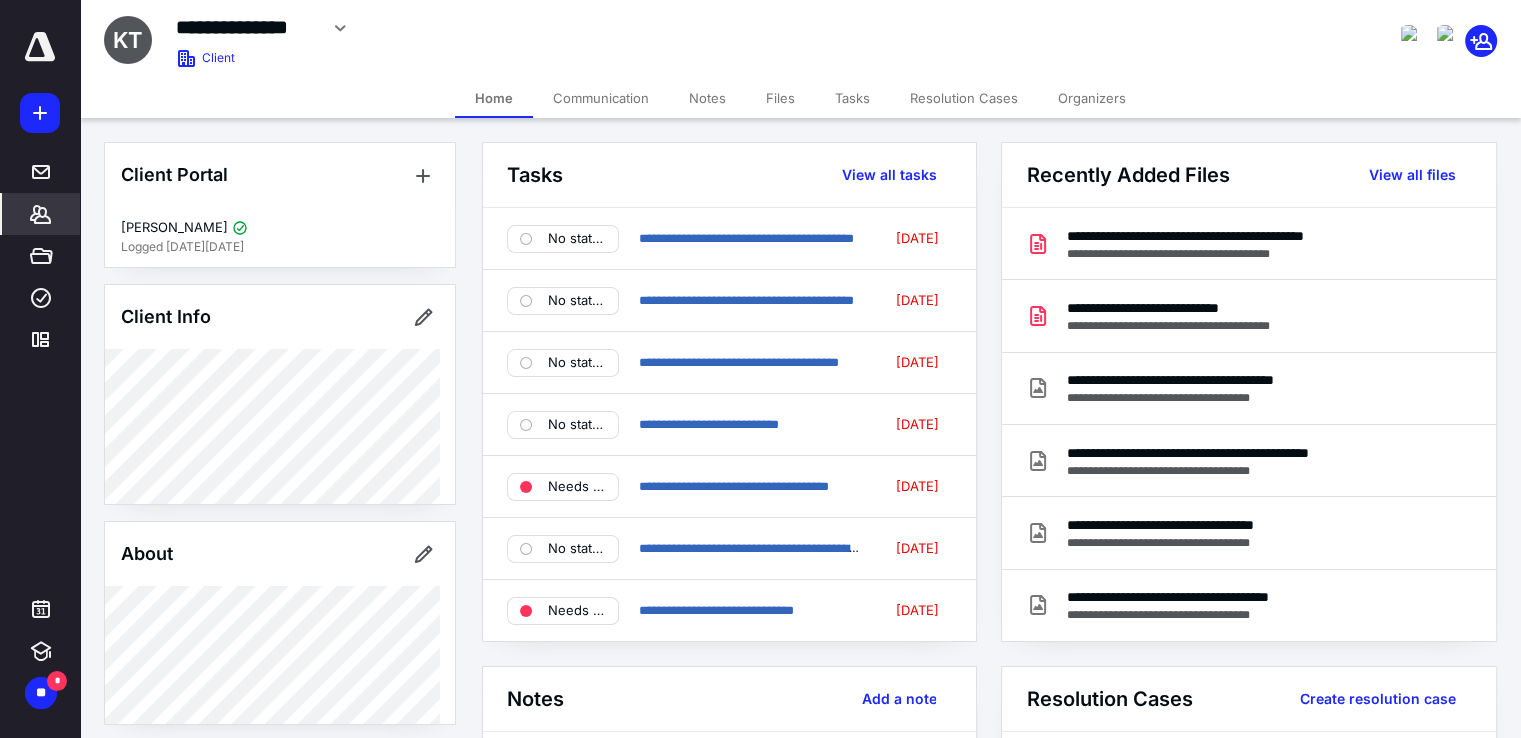 click on "Files" at bounding box center (780, 98) 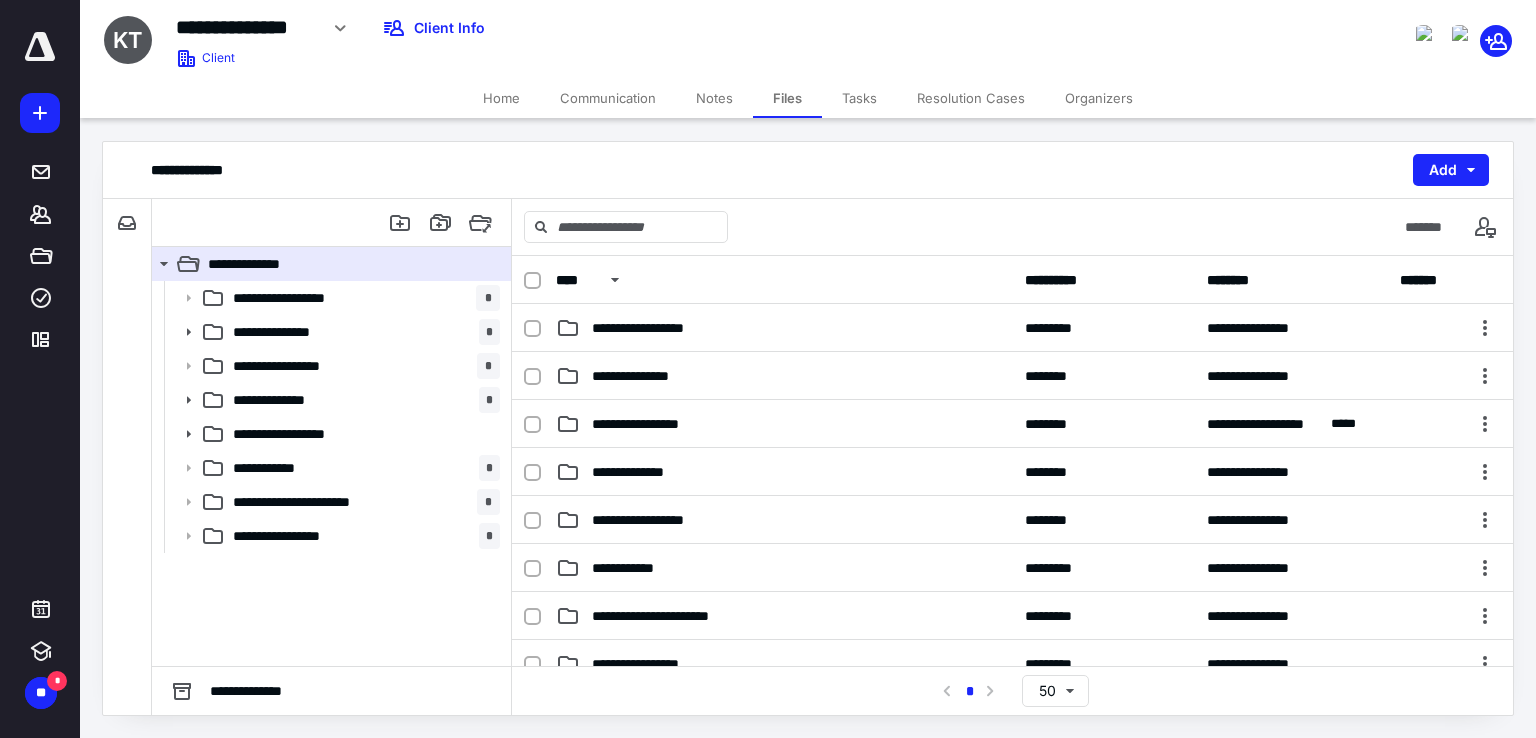 click on "Home" at bounding box center (501, 98) 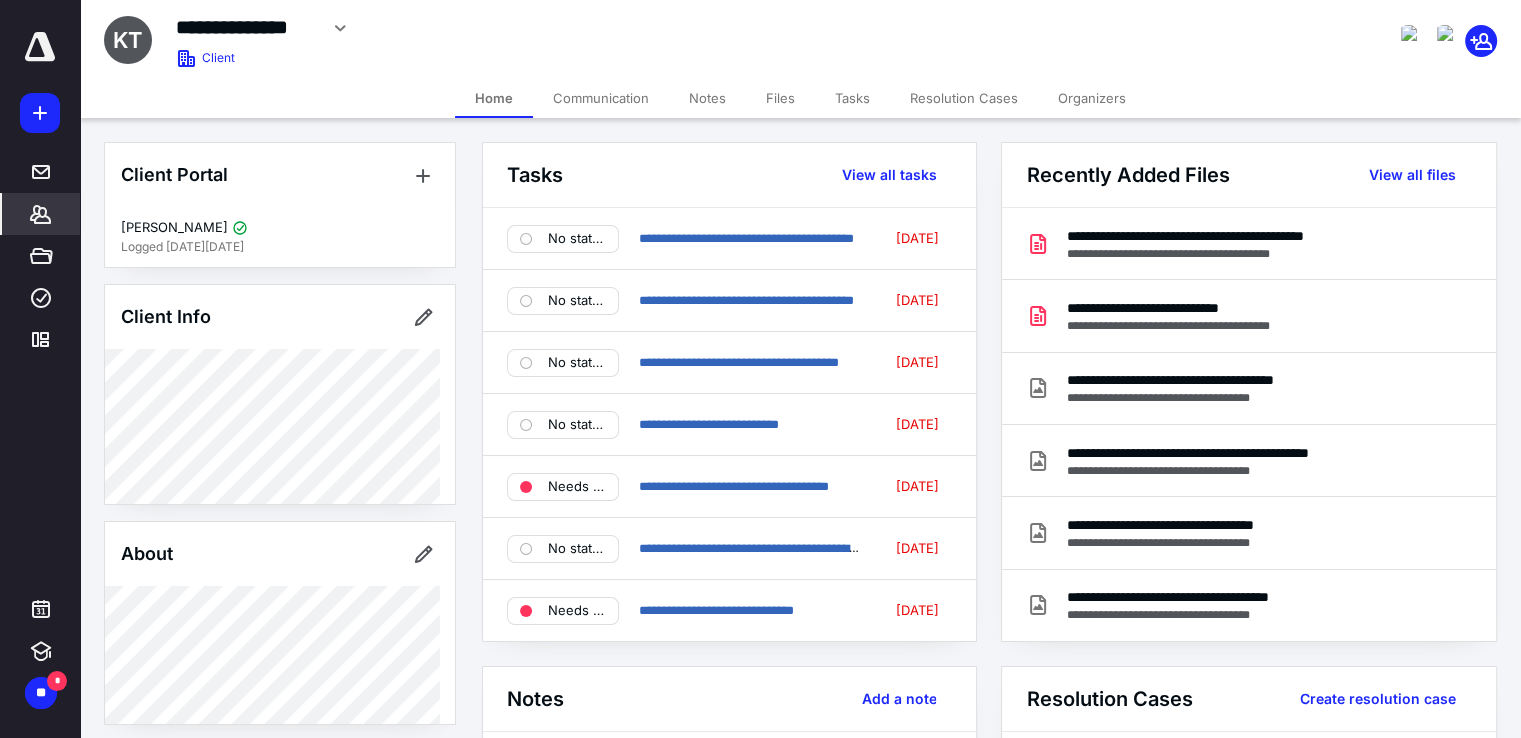 click on "Files" at bounding box center [780, 98] 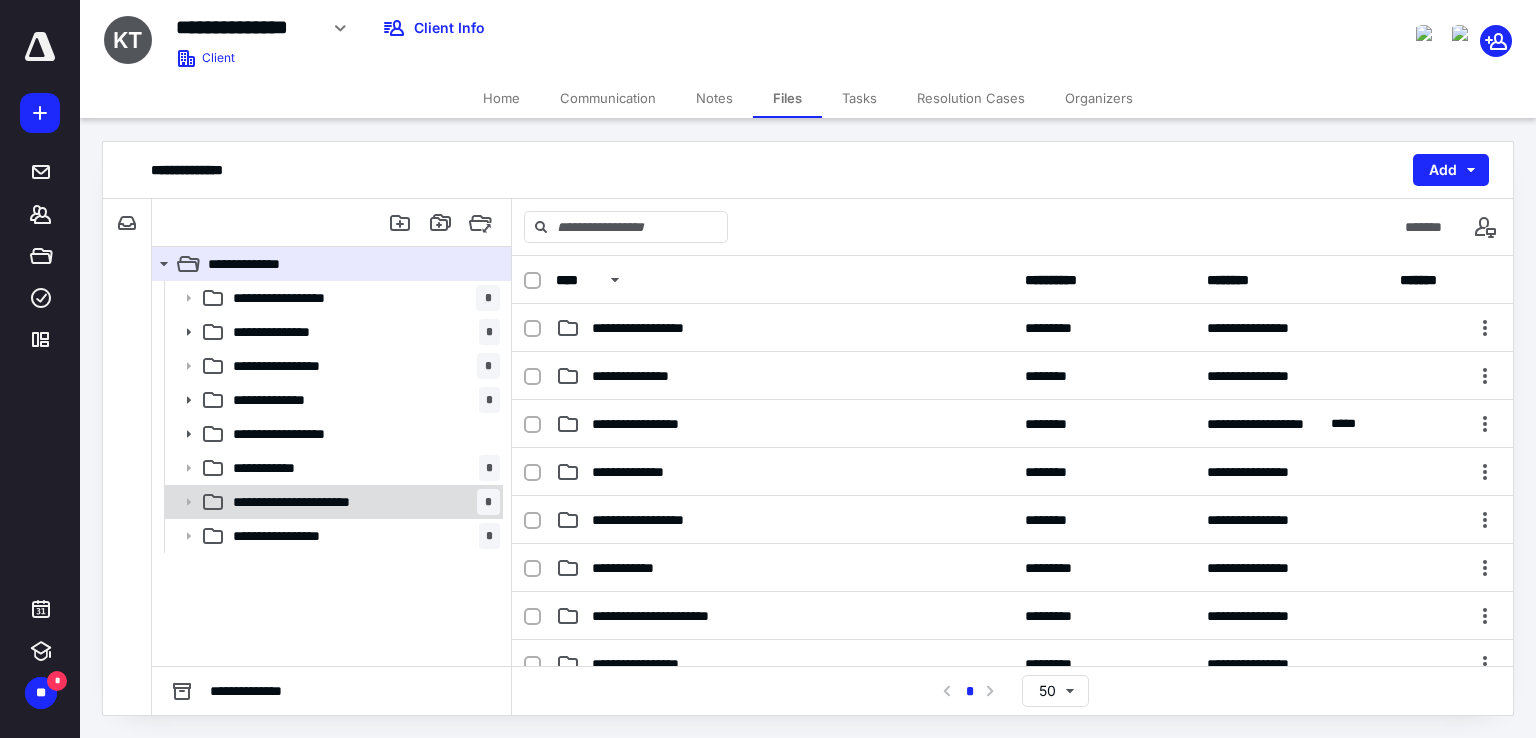 click on "**********" at bounding box center [362, 502] 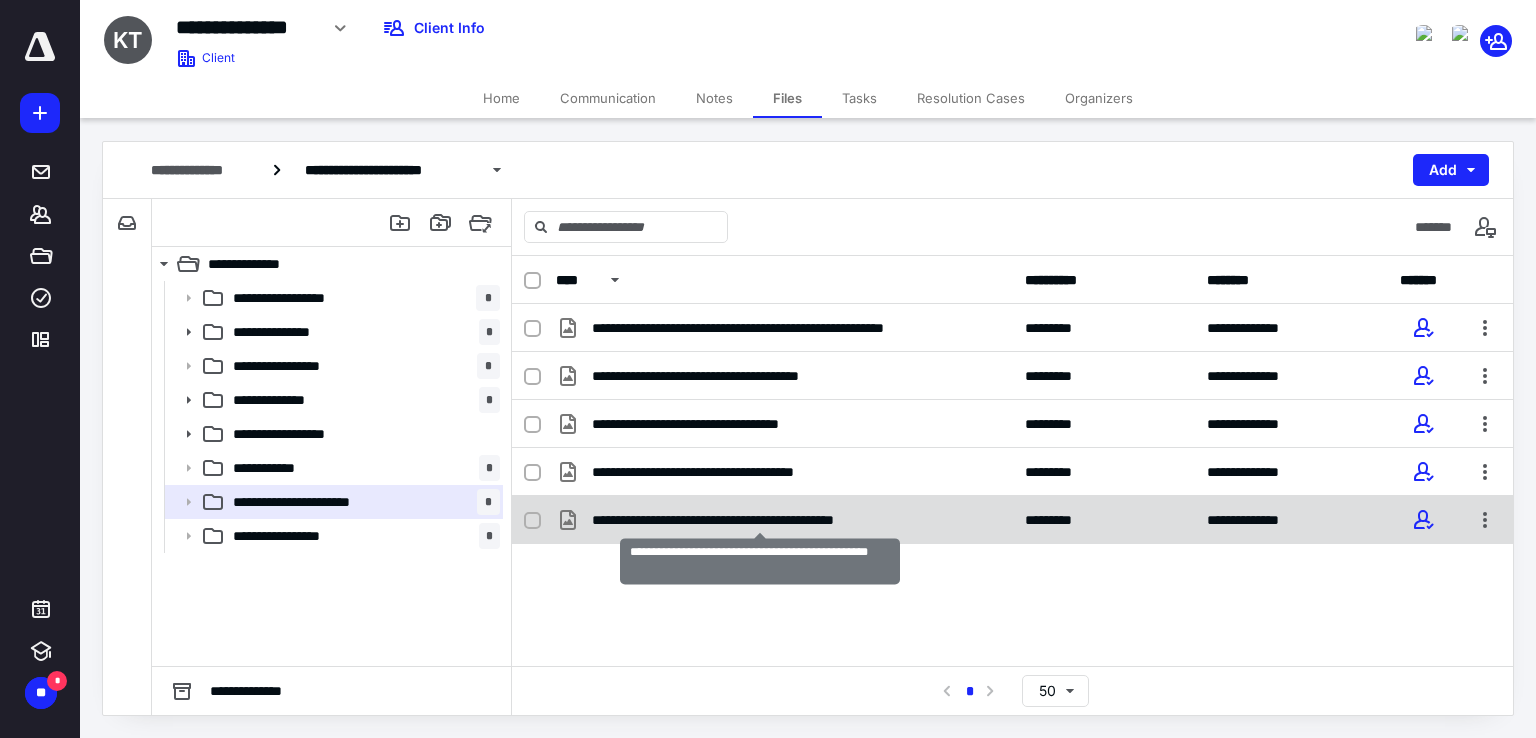 click on "**********" at bounding box center [760, 520] 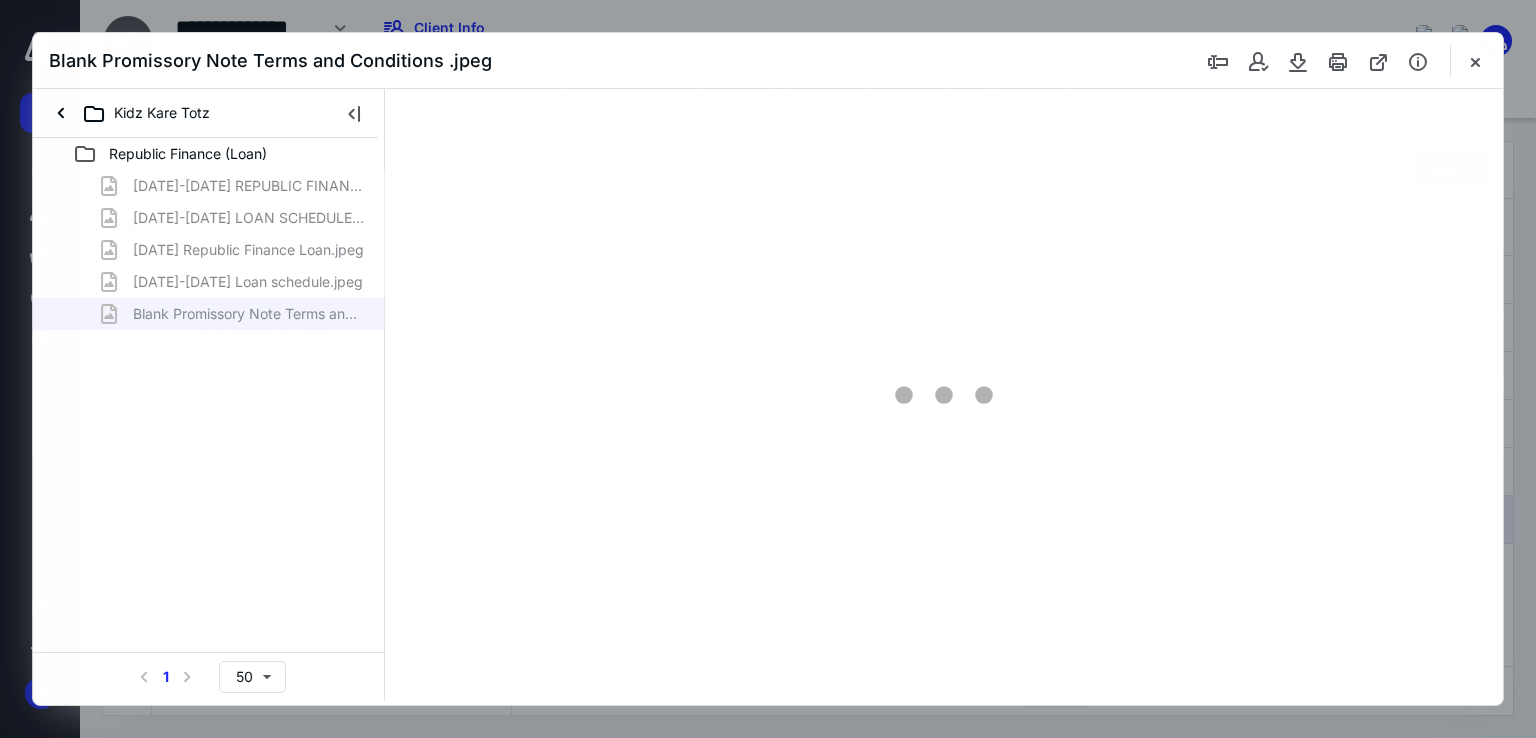 scroll, scrollTop: 0, scrollLeft: 0, axis: both 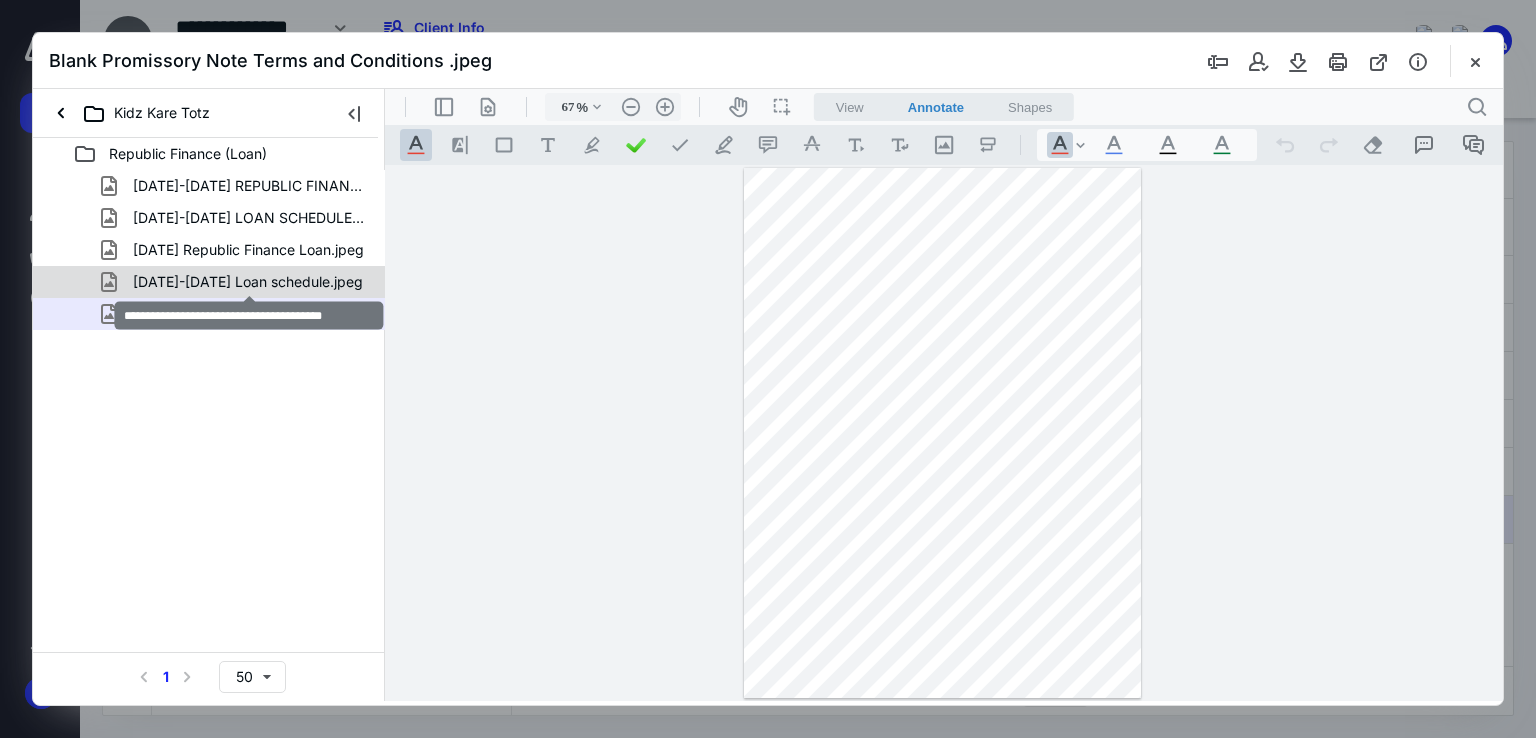 click on "10.01.2027-06.01.2028 Loan schedule.jpeg" at bounding box center [248, 282] 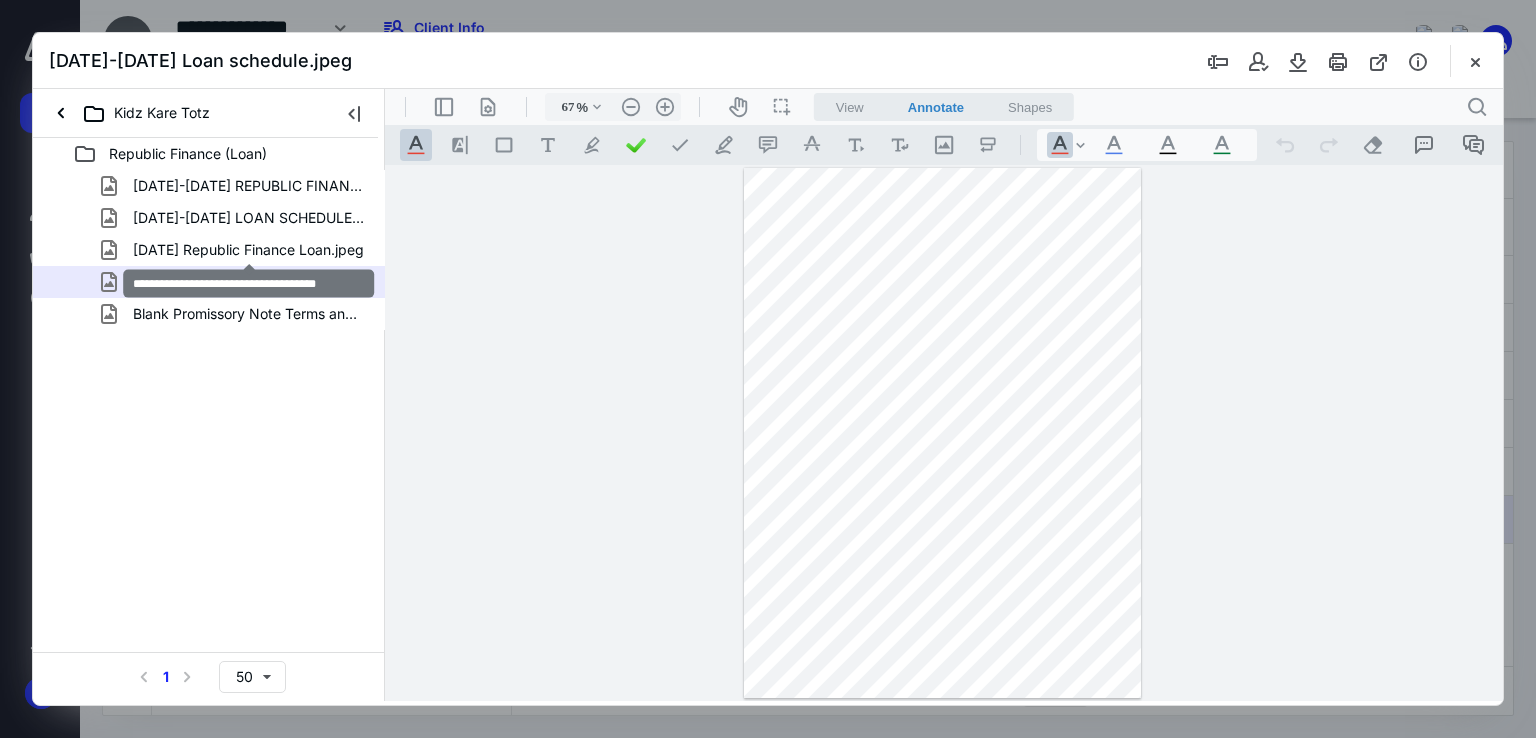 click on "08.09.2024 Republic Finance Loan.jpeg" at bounding box center [248, 250] 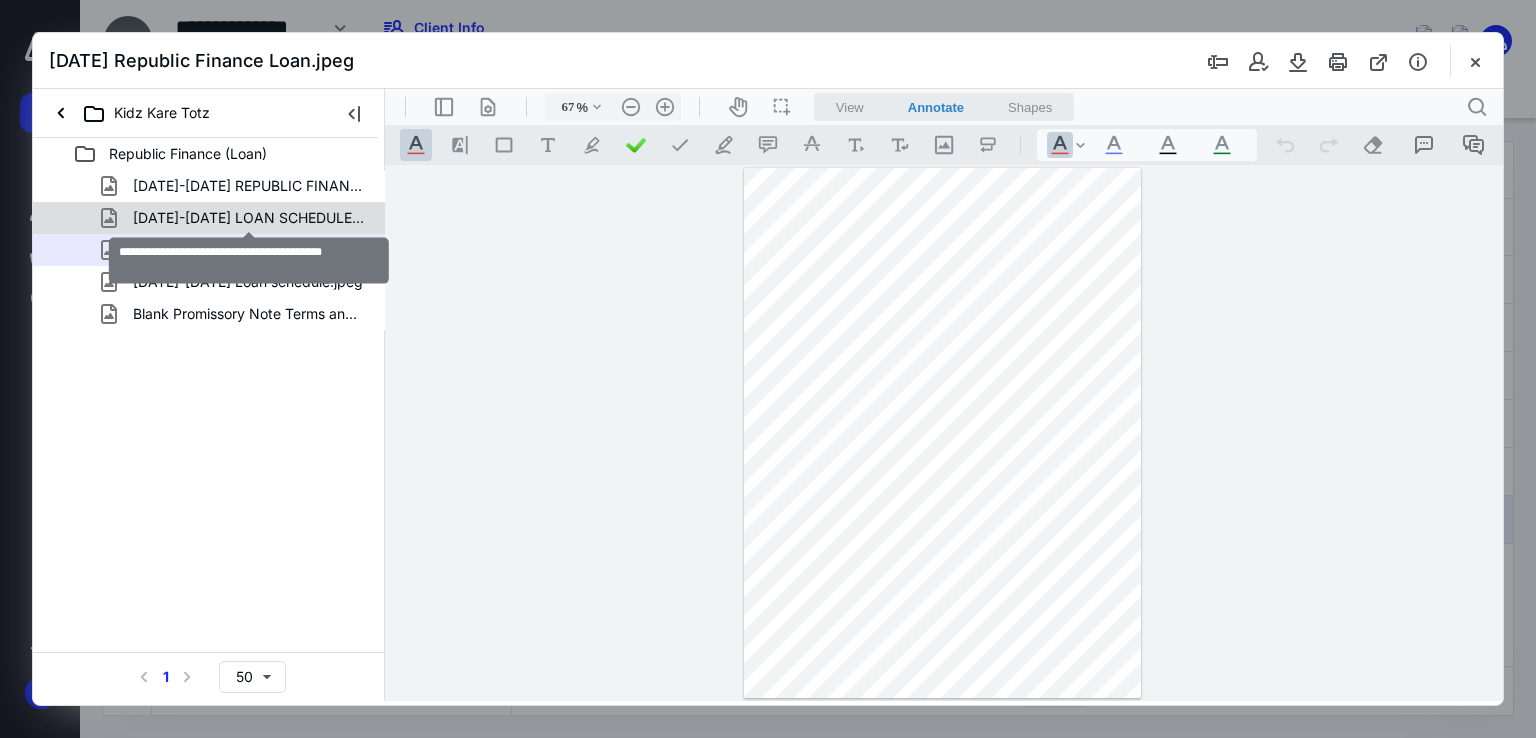 click on "07.01.2024-09.01.2027 LOAN SCHEDULE .jpeg" at bounding box center (249, 218) 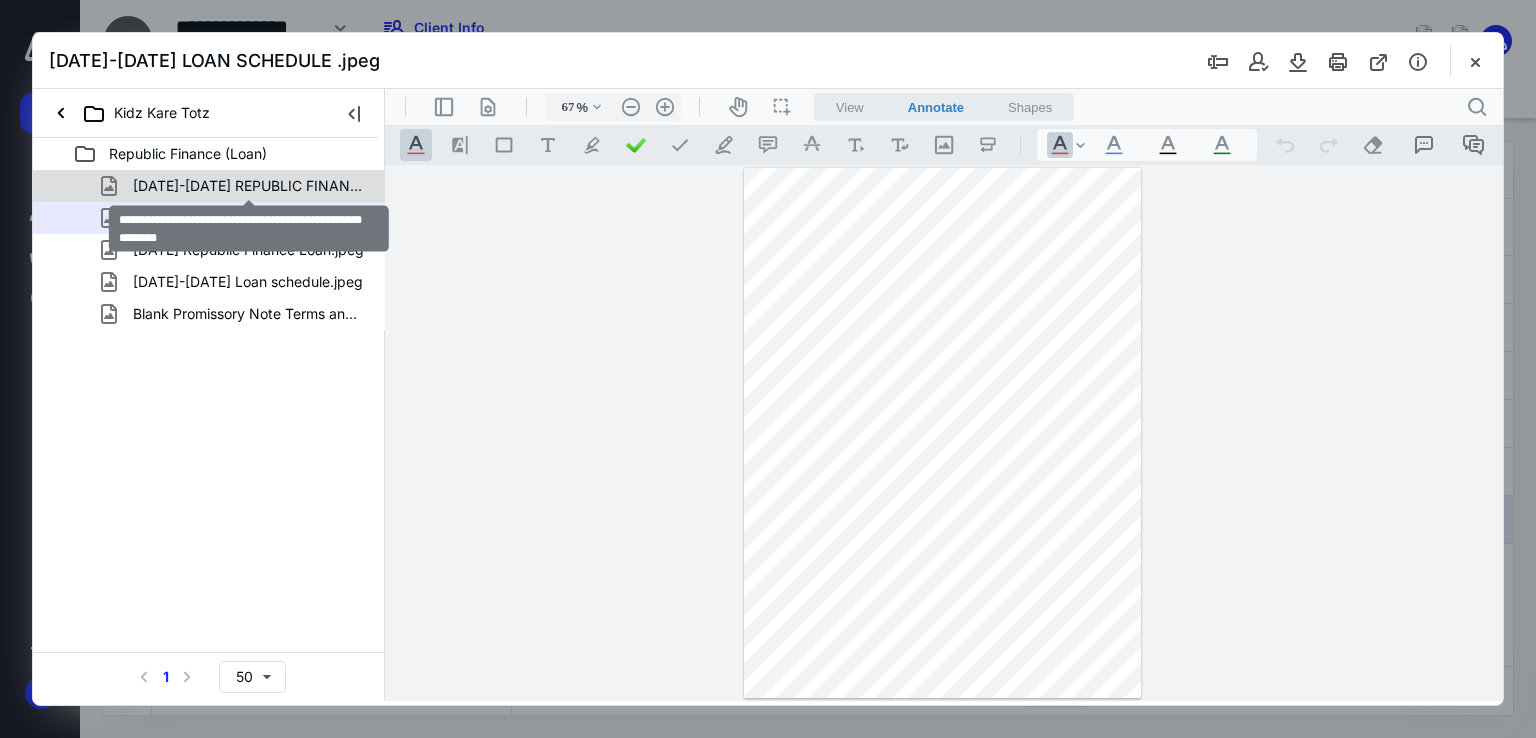 click on "07.01.2024-09.01.2027  REPUBLIC FINANCE LOAN SCHEDULE.jpeg" at bounding box center (249, 186) 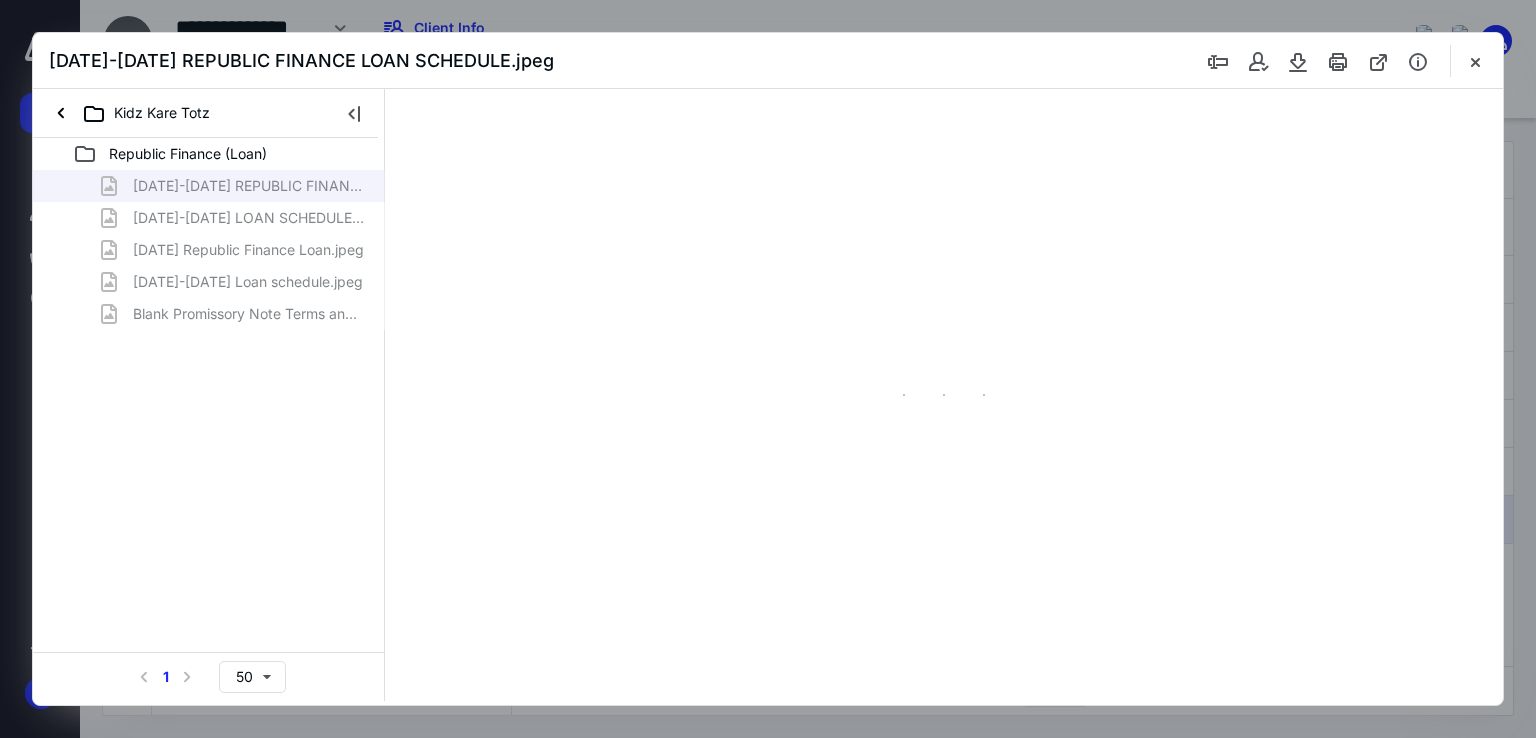 type on "67" 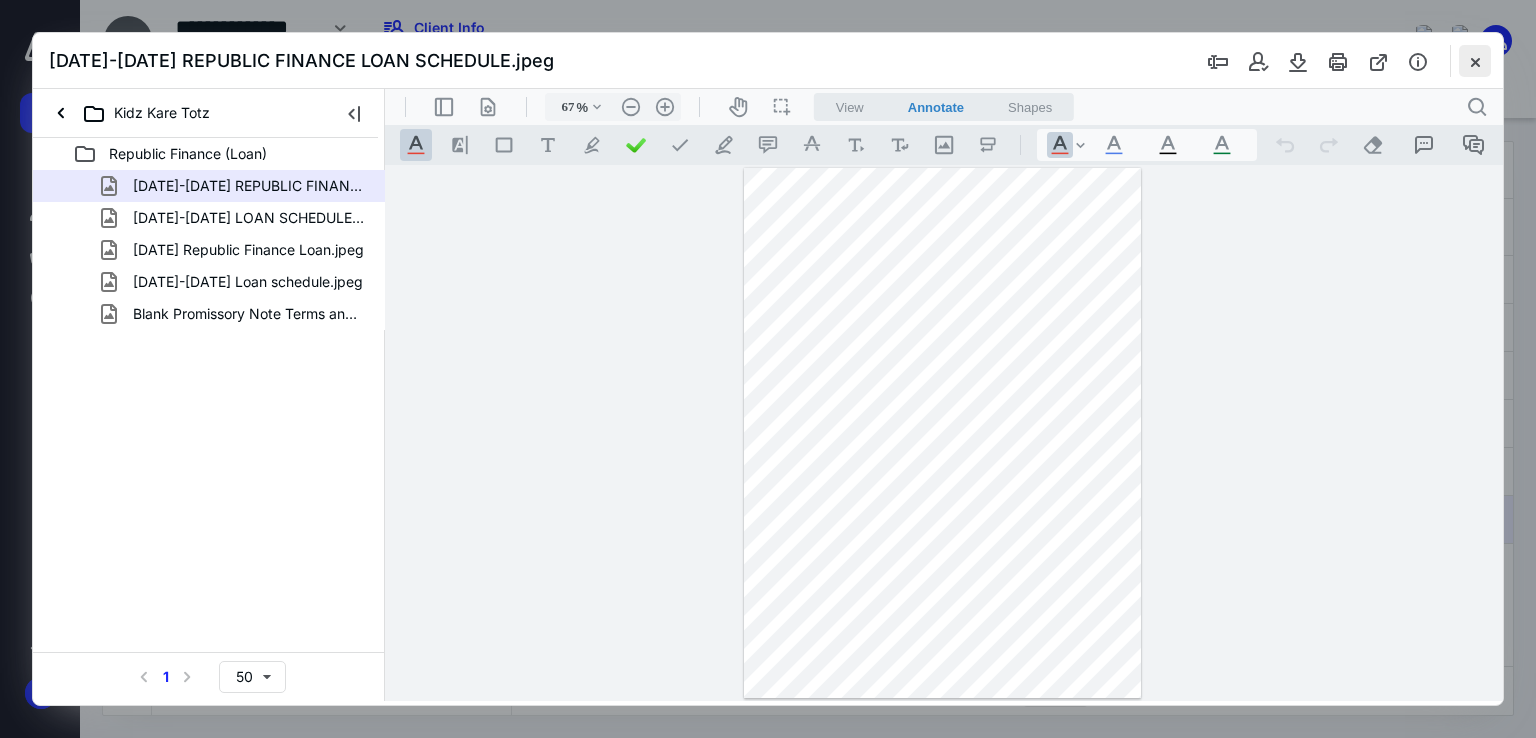 click at bounding box center (1475, 61) 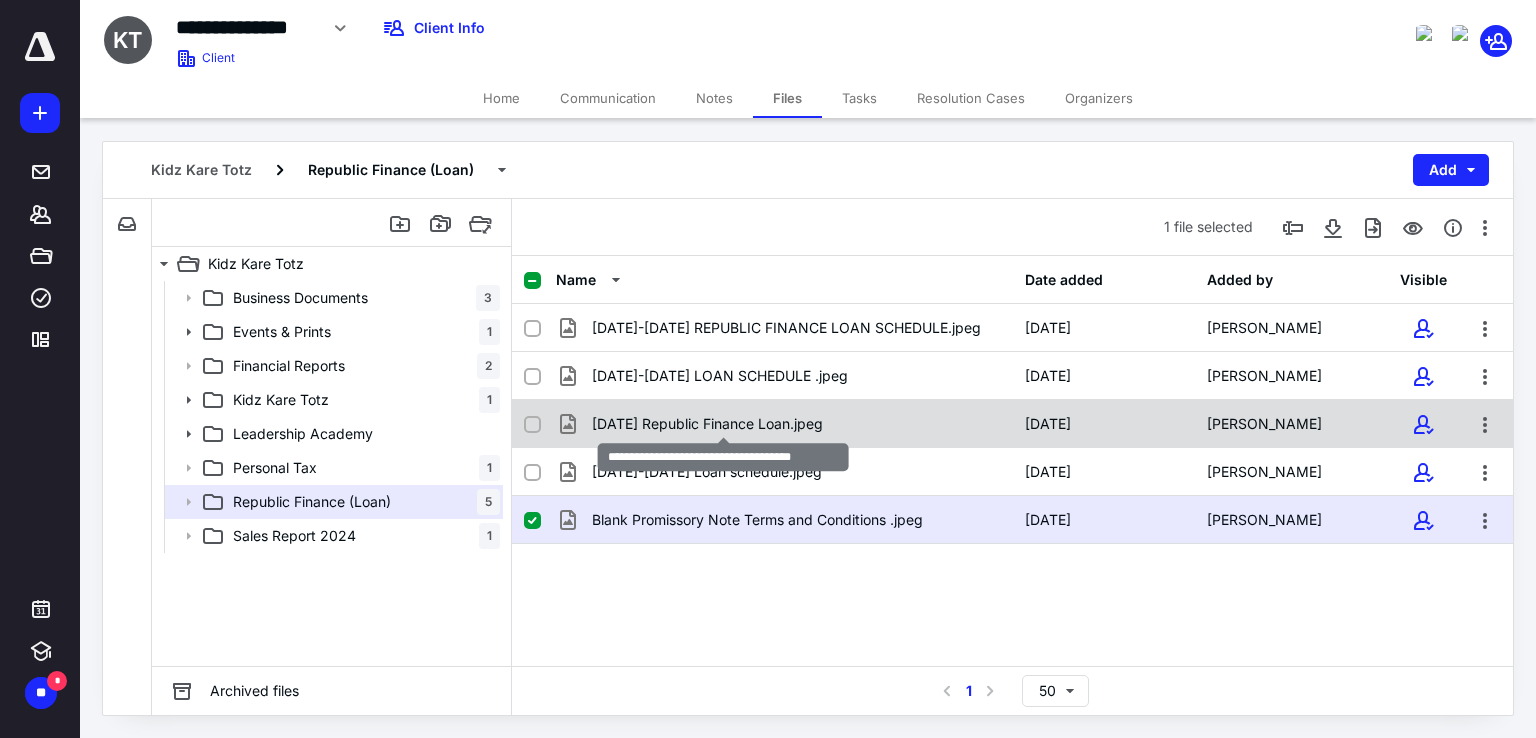 click on "08.09.2024 Republic Finance Loan.jpeg" at bounding box center [707, 424] 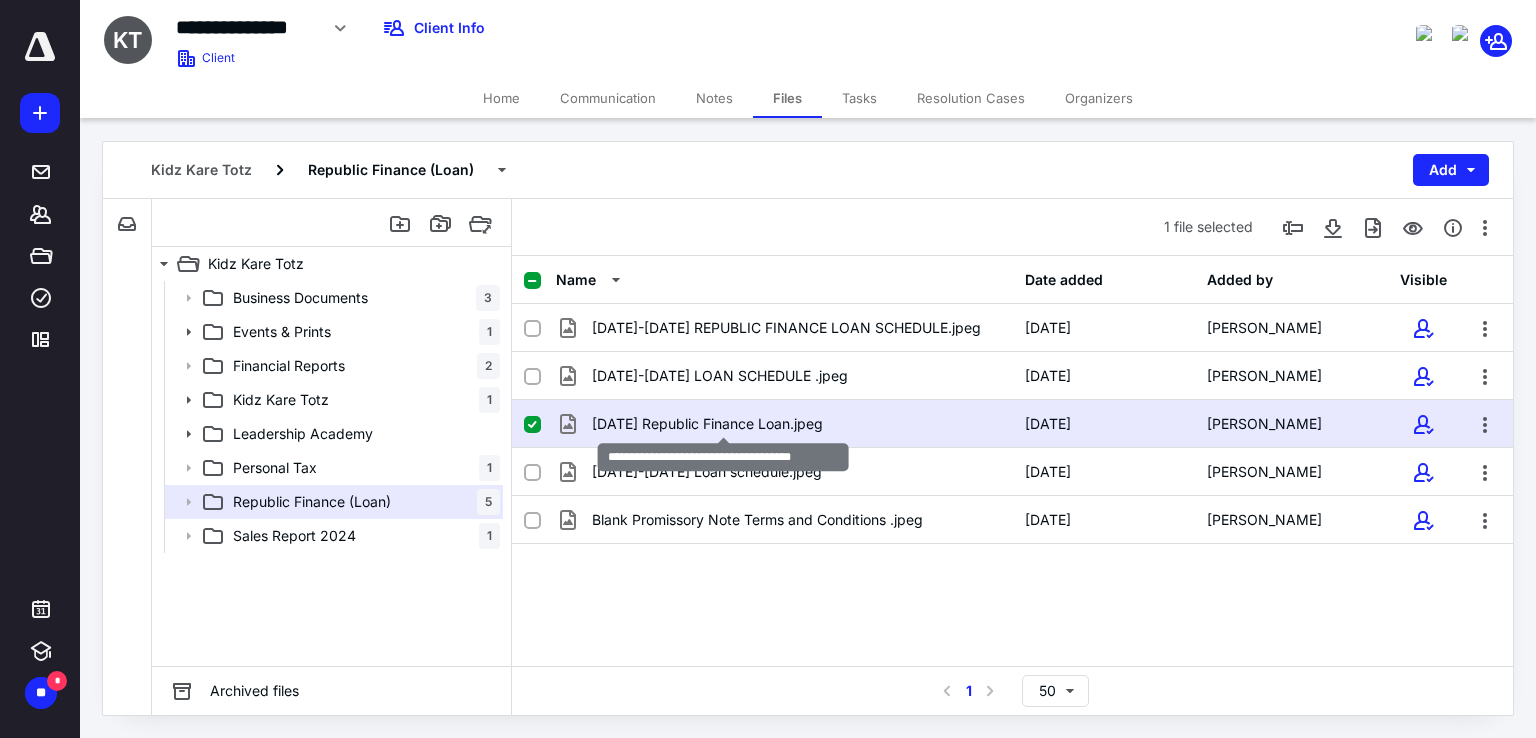 click on "08.09.2024 Republic Finance Loan.jpeg" at bounding box center [707, 424] 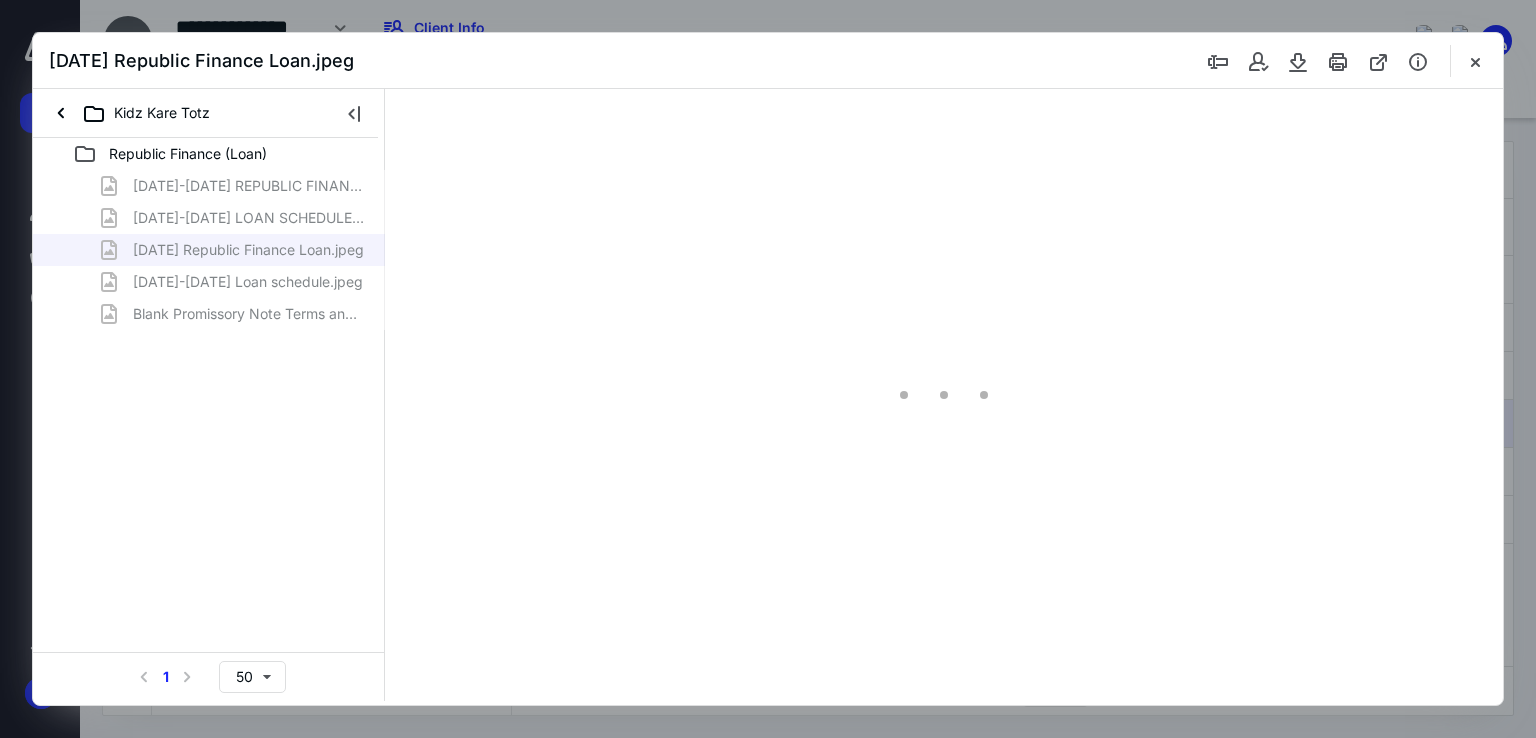 scroll, scrollTop: 0, scrollLeft: 0, axis: both 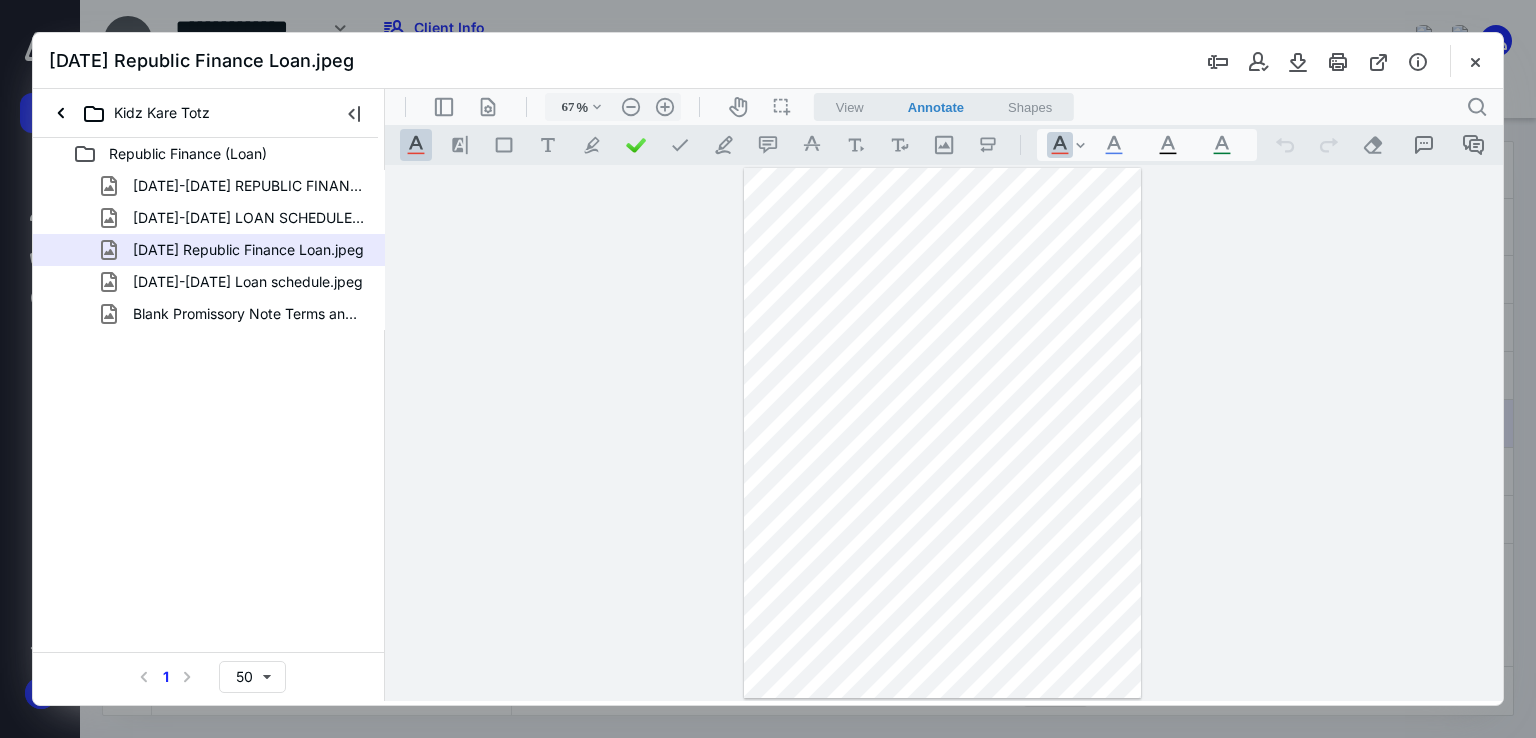 click on "**********" at bounding box center (944, 433) 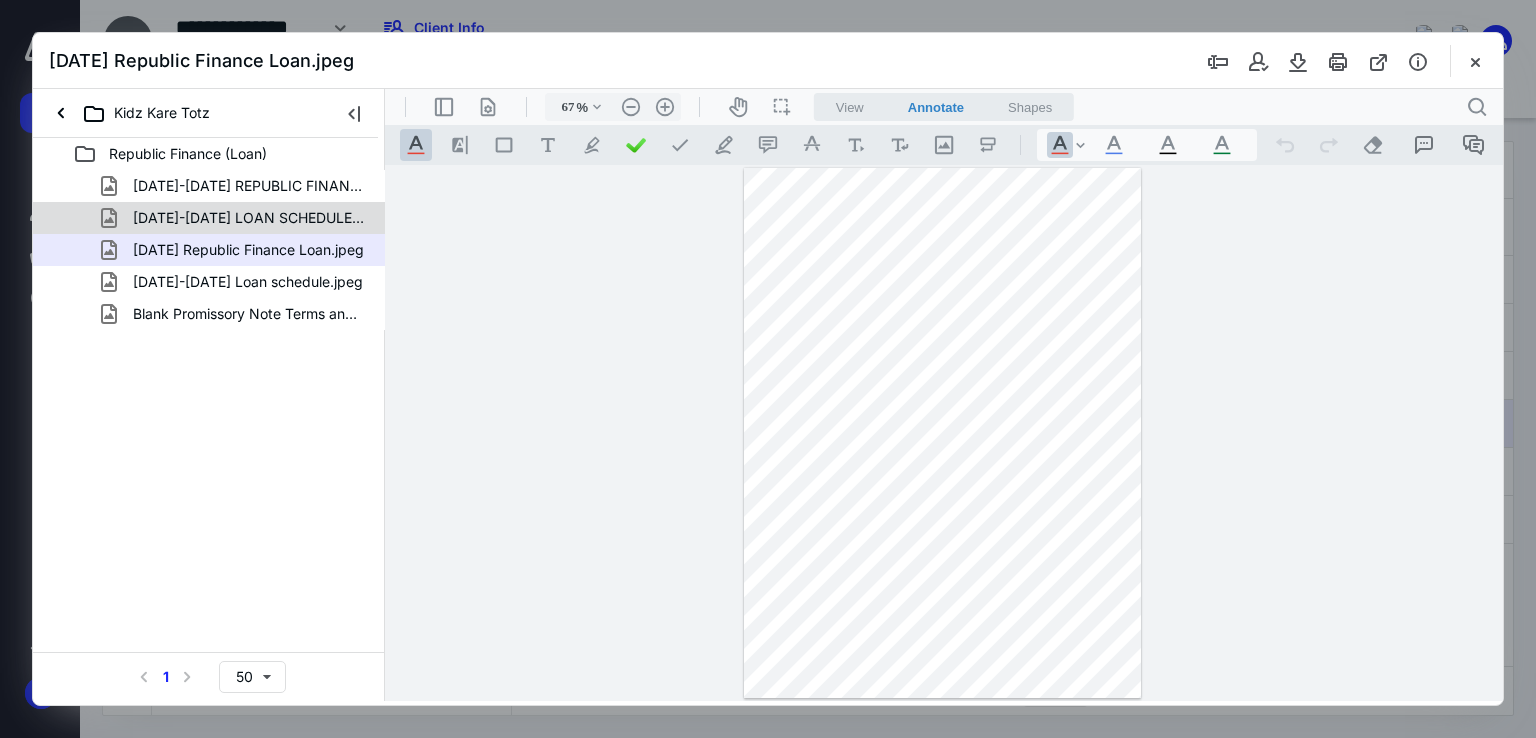 click on "07.01.2024-09.01.2027 LOAN SCHEDULE .jpeg" at bounding box center [249, 218] 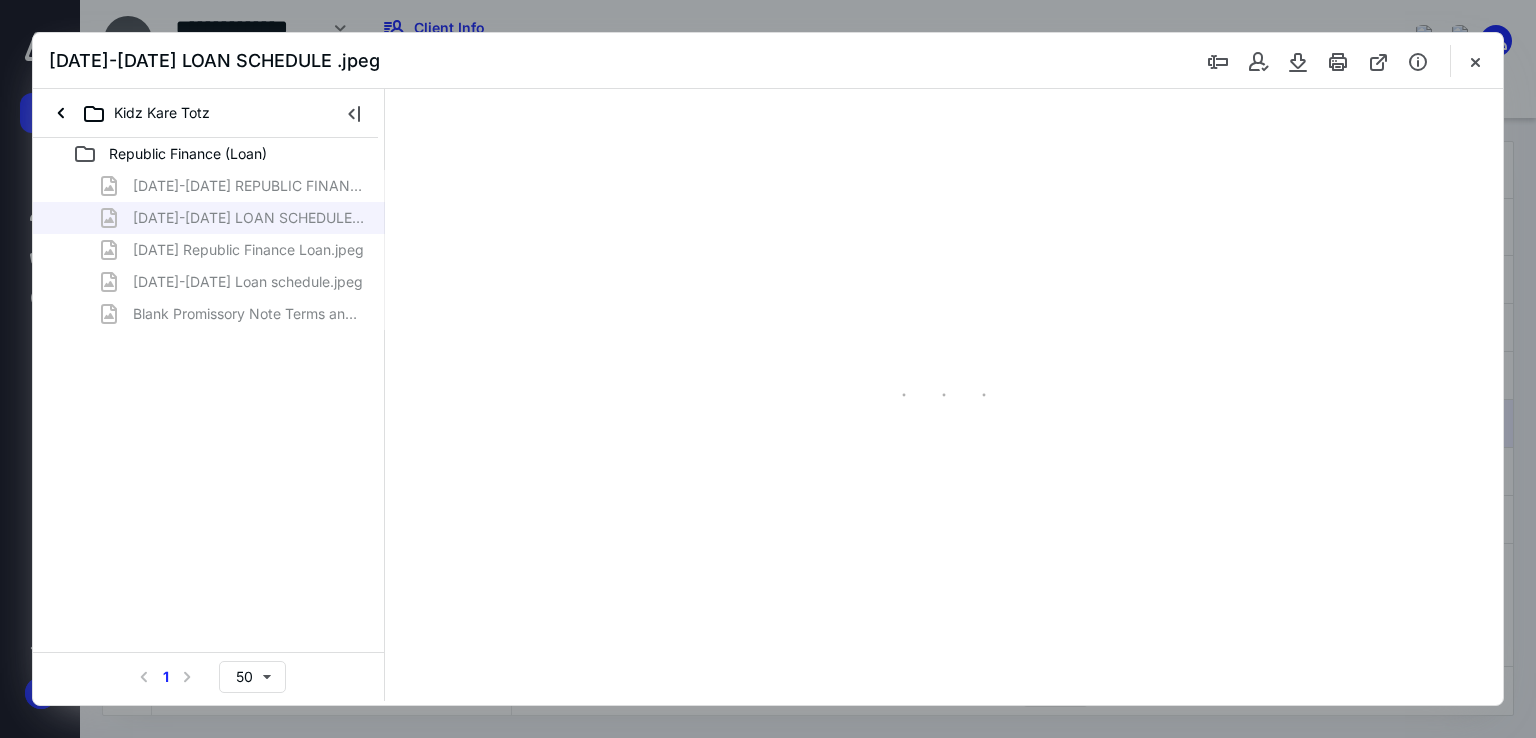 type on "67" 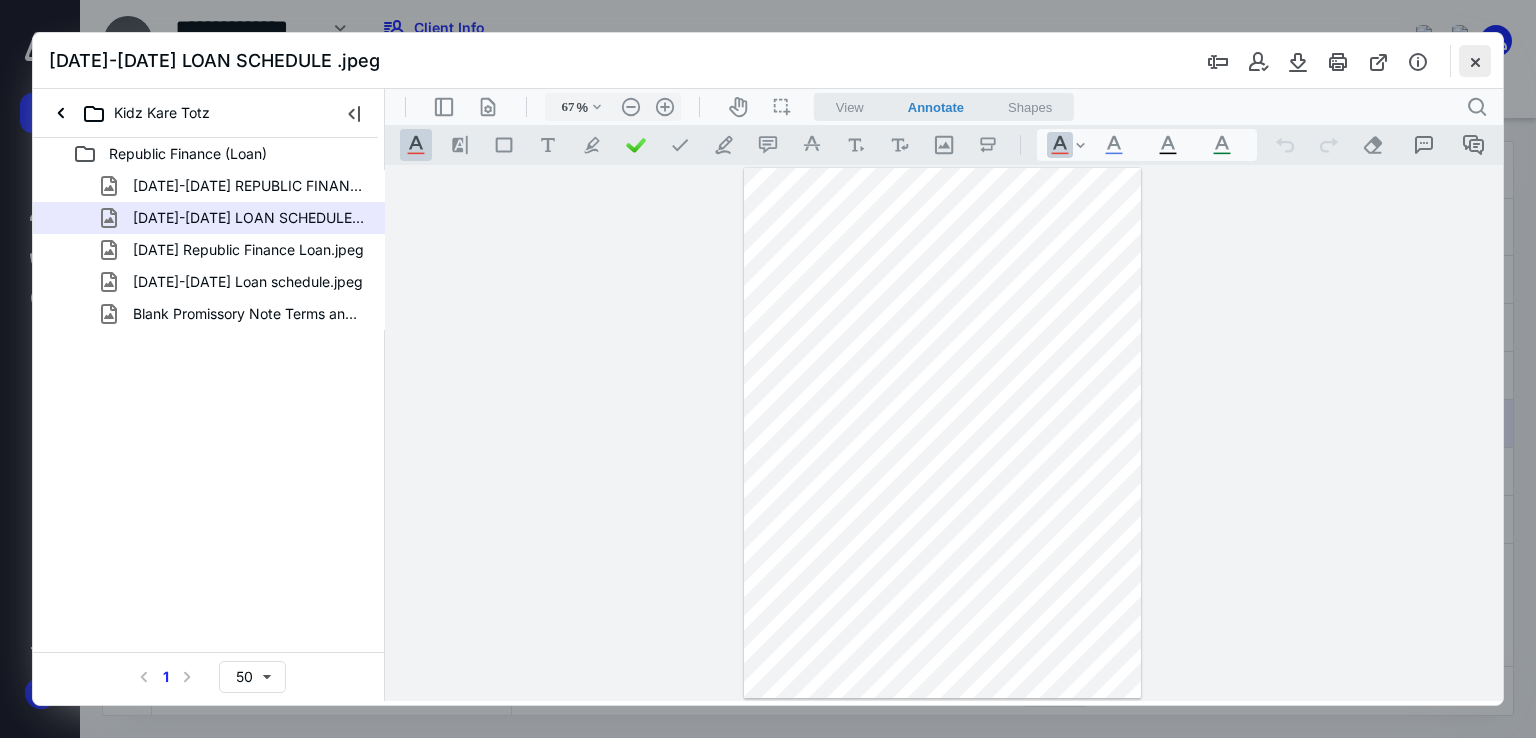 click at bounding box center (1475, 61) 